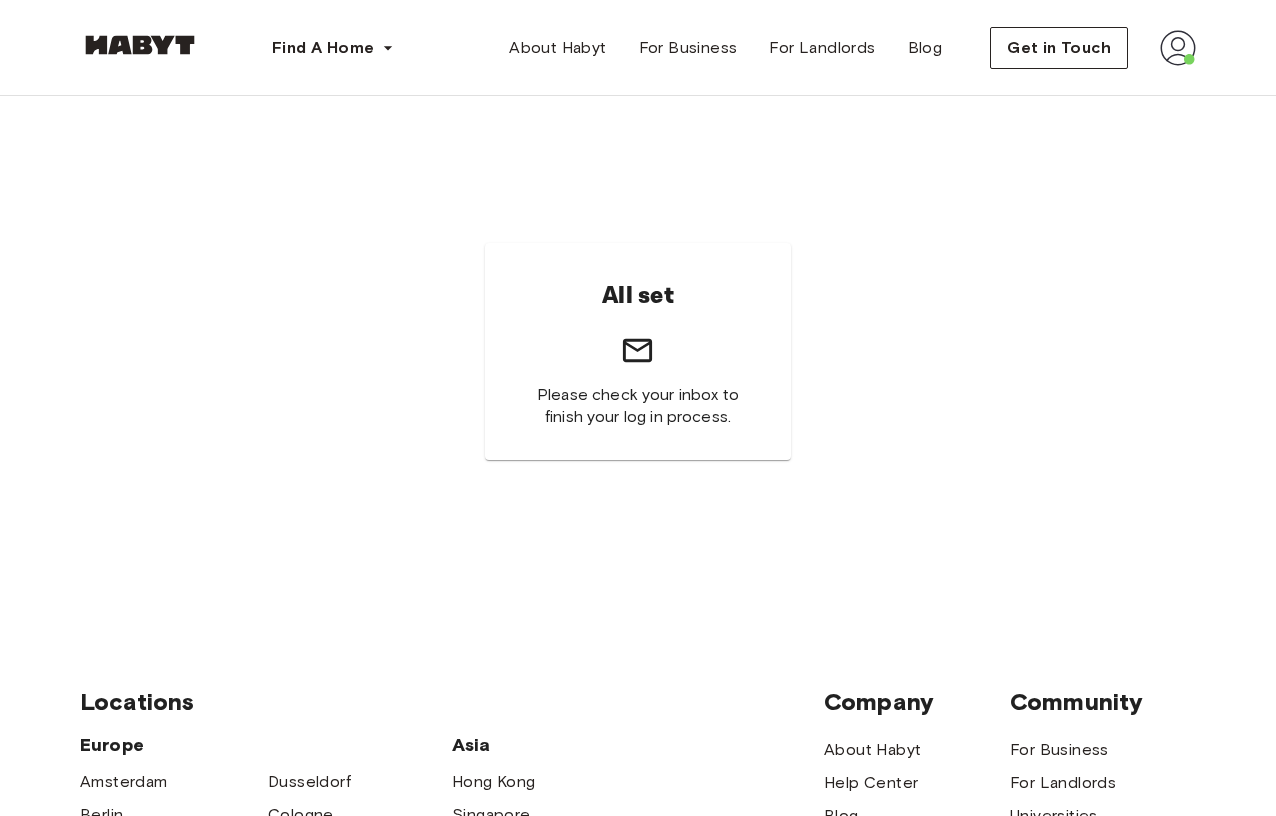 scroll, scrollTop: 0, scrollLeft: 0, axis: both 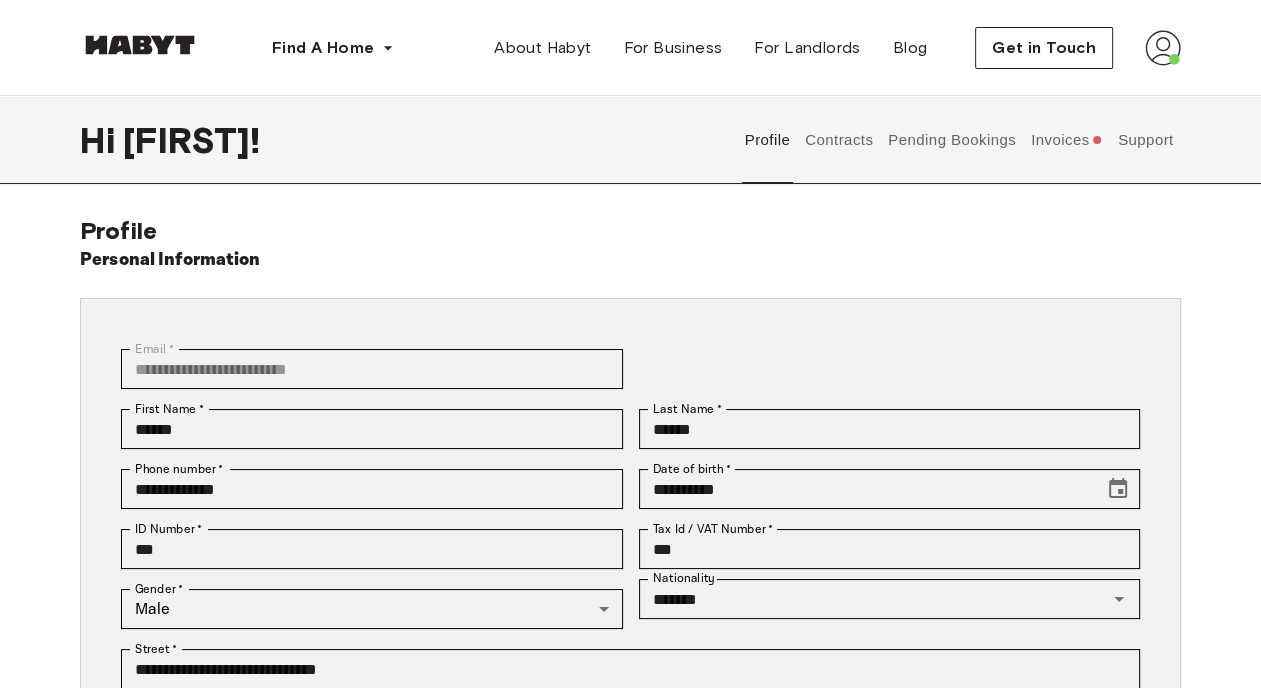 click at bounding box center [1163, 48] 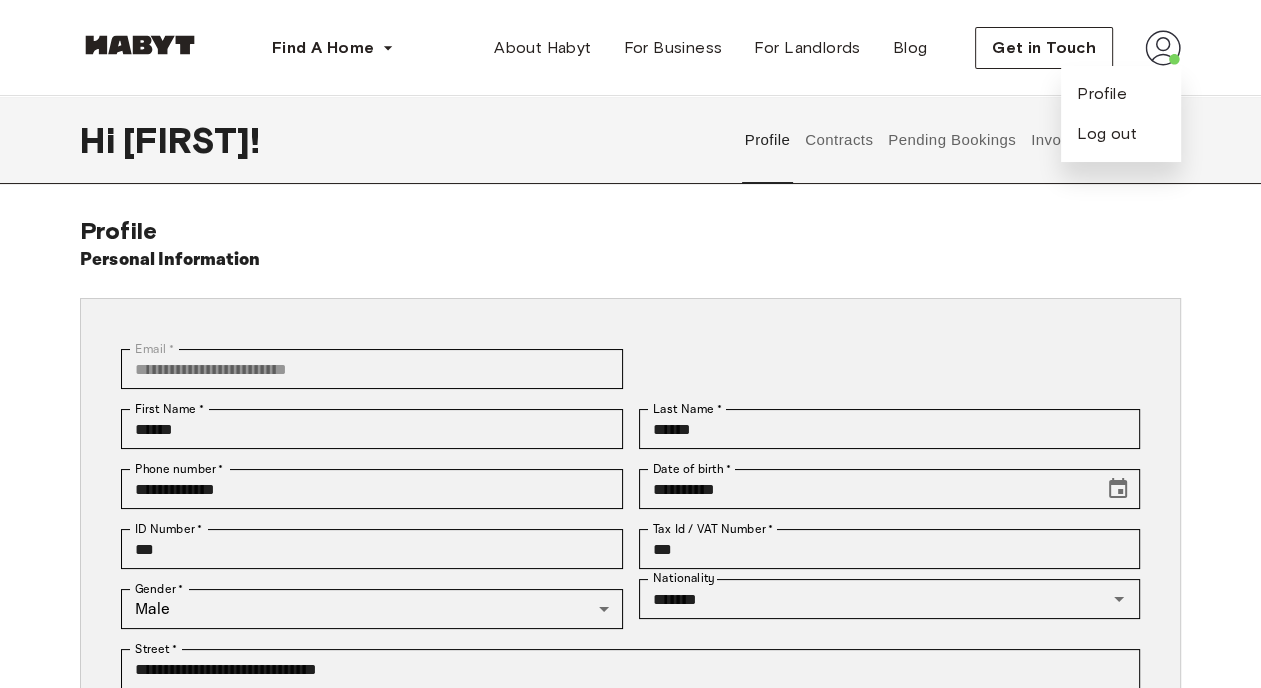 click on "Personal Information" at bounding box center (630, 260) 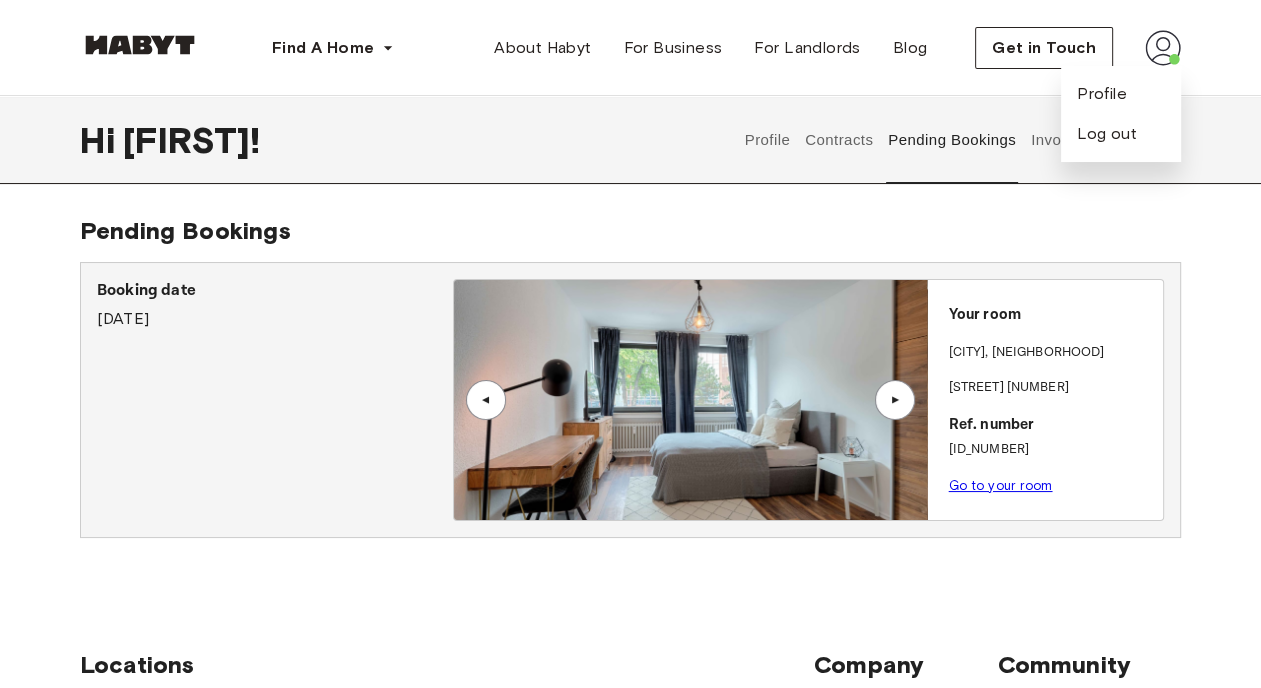click on "Go to your room" at bounding box center [1001, 485] 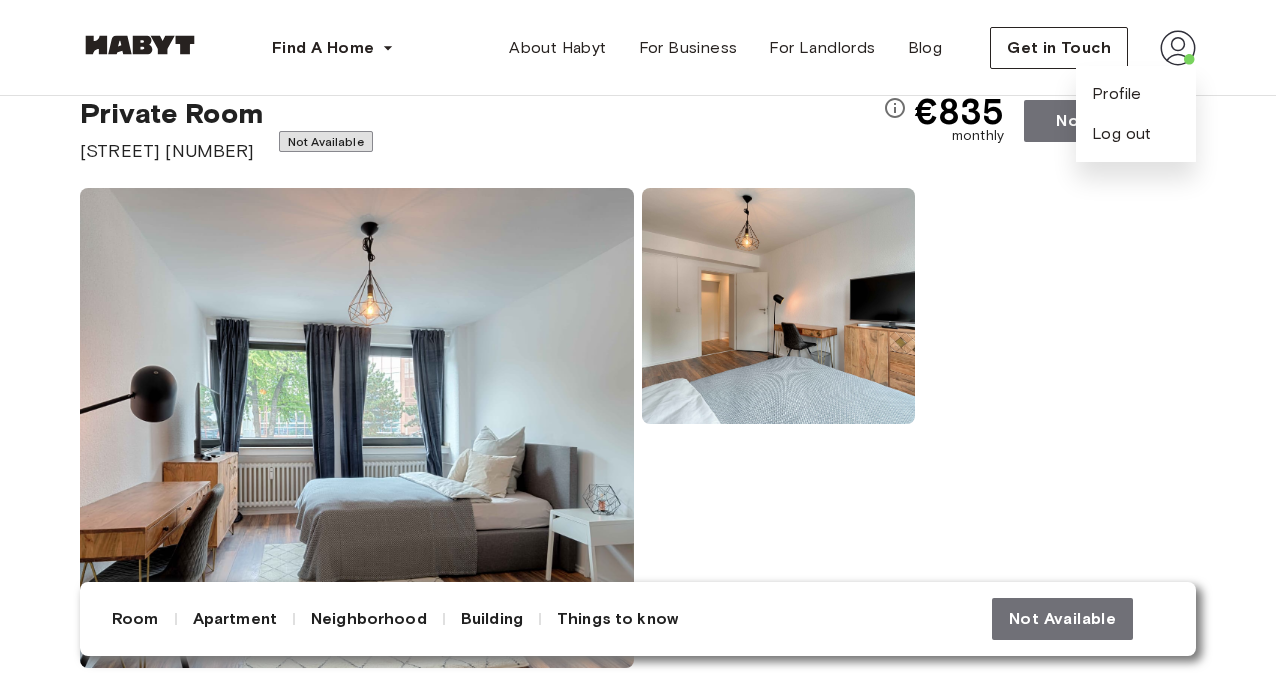 scroll, scrollTop: 0, scrollLeft: 0, axis: both 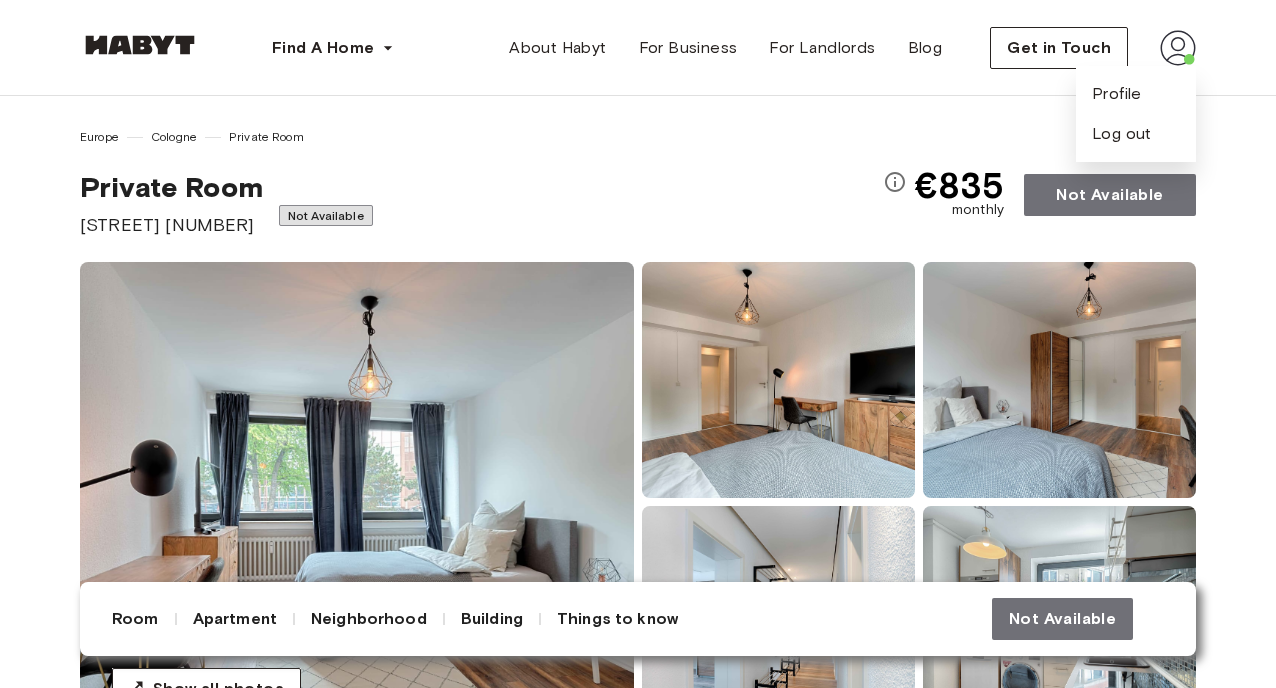 click on "Europe Cologne Private Room Private Room Neue Weyer Straße 5 Not Available" at bounding box center [481, 183] 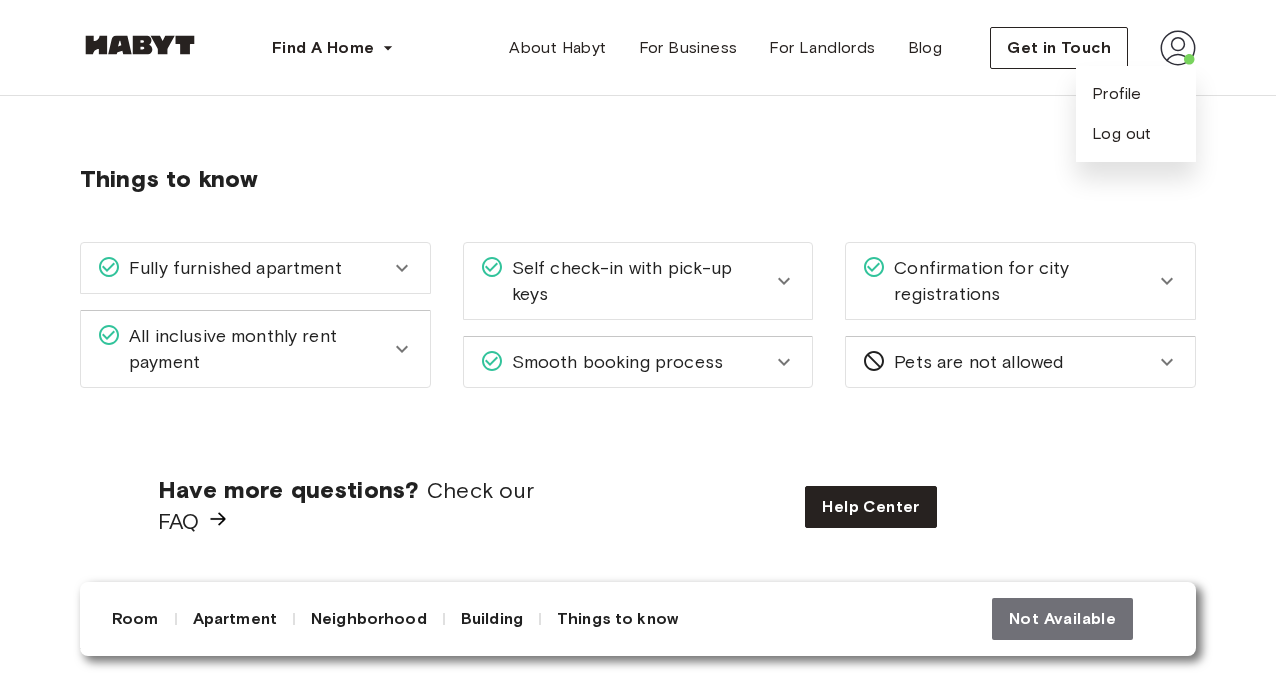 scroll, scrollTop: 2270, scrollLeft: 0, axis: vertical 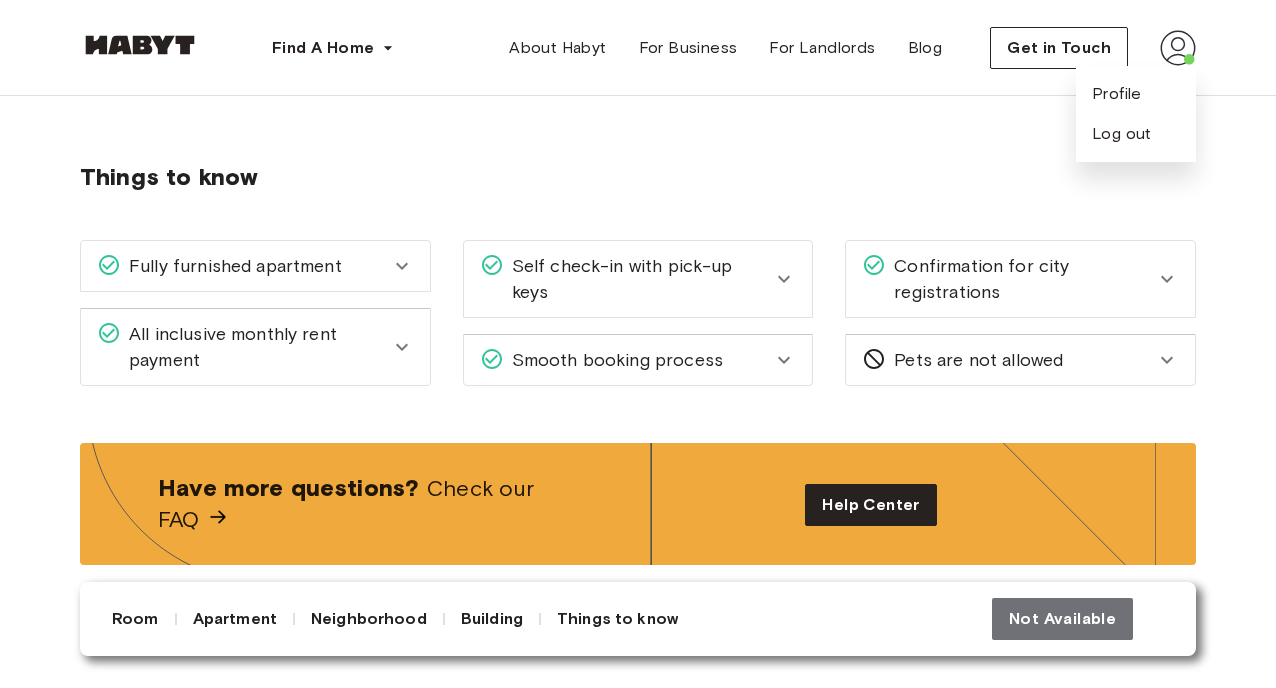click on "Fully furnished apartment" at bounding box center (243, 266) 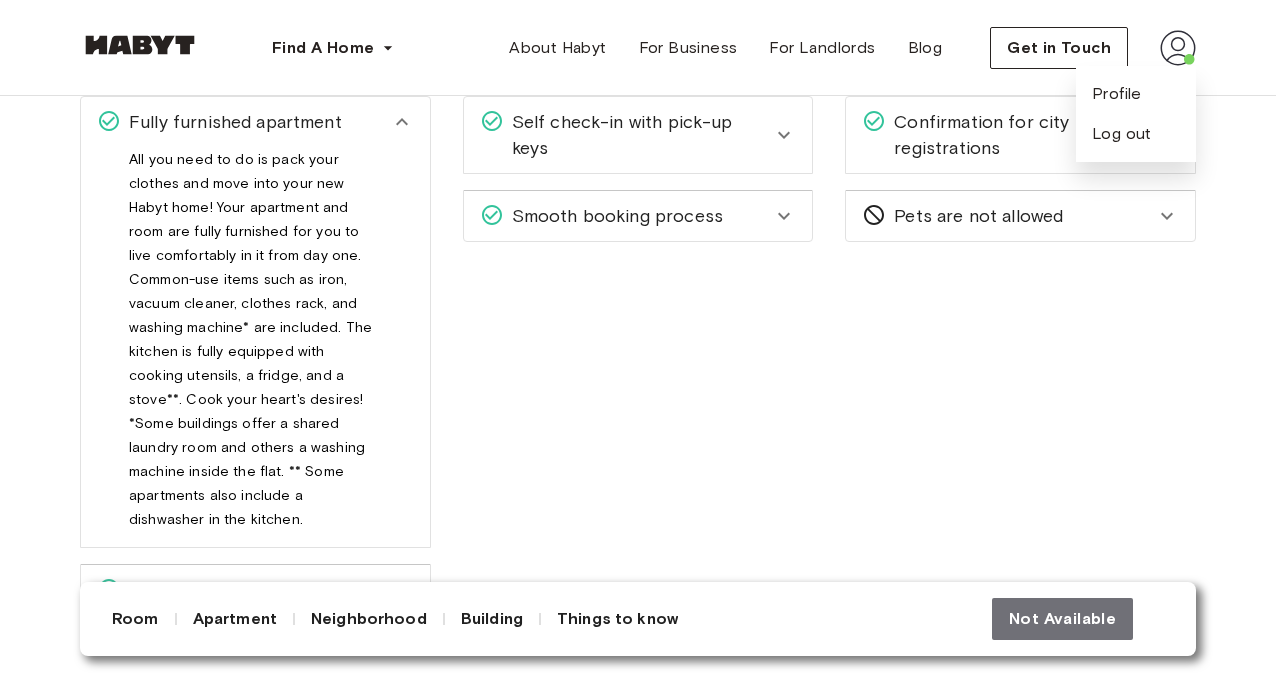 scroll, scrollTop: 2415, scrollLeft: 0, axis: vertical 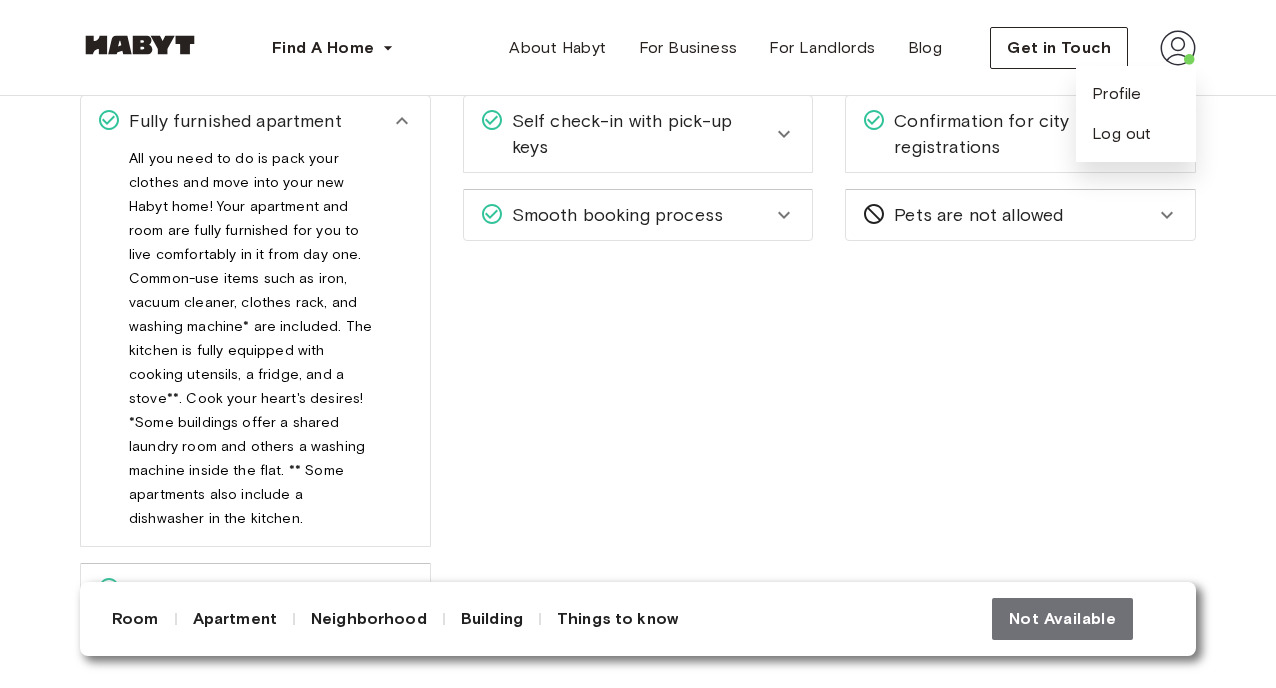 click on "Self check-in with pick-up keys" at bounding box center [638, 134] 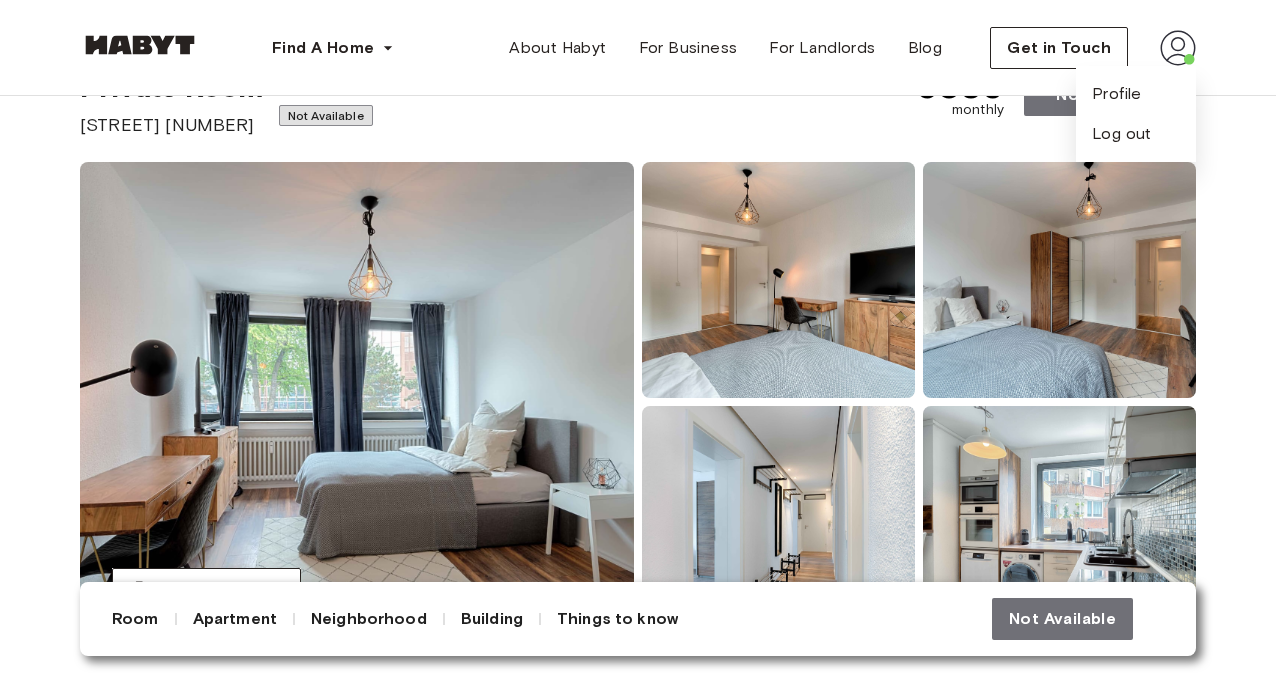scroll, scrollTop: 0, scrollLeft: 0, axis: both 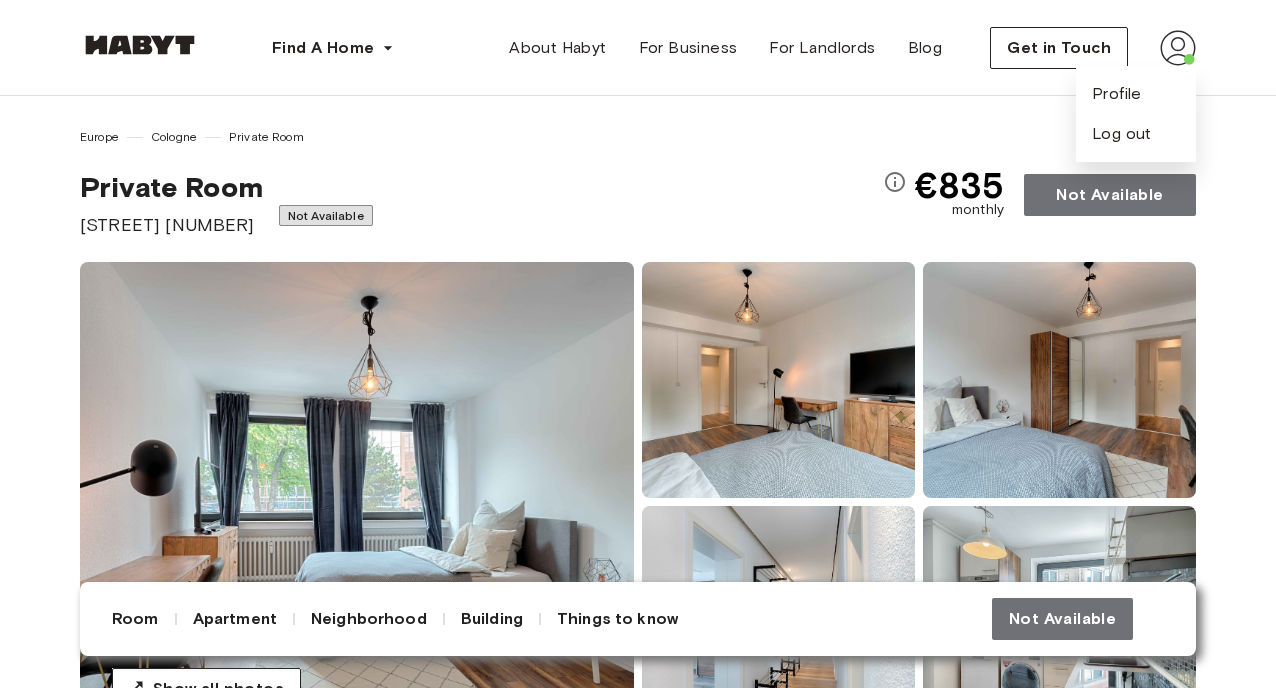 click on "Private Room Neue Weyer Straße 5 Not Available" at bounding box center (481, 204) 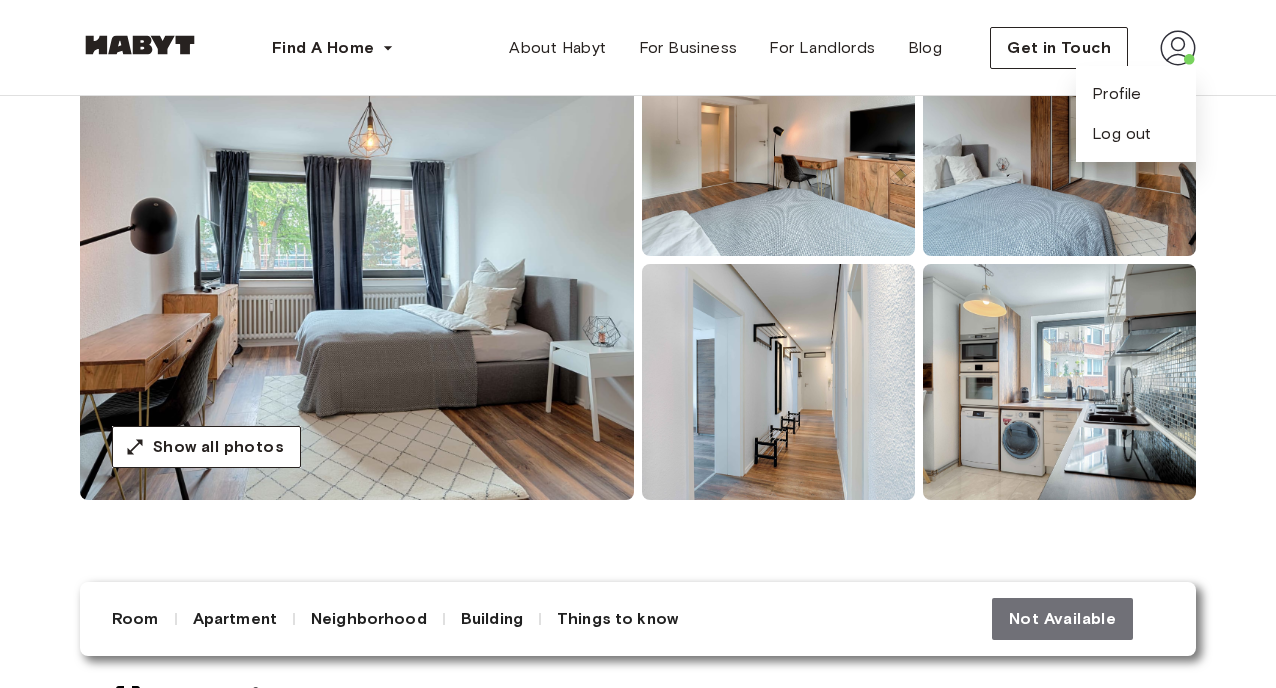 scroll, scrollTop: 0, scrollLeft: 0, axis: both 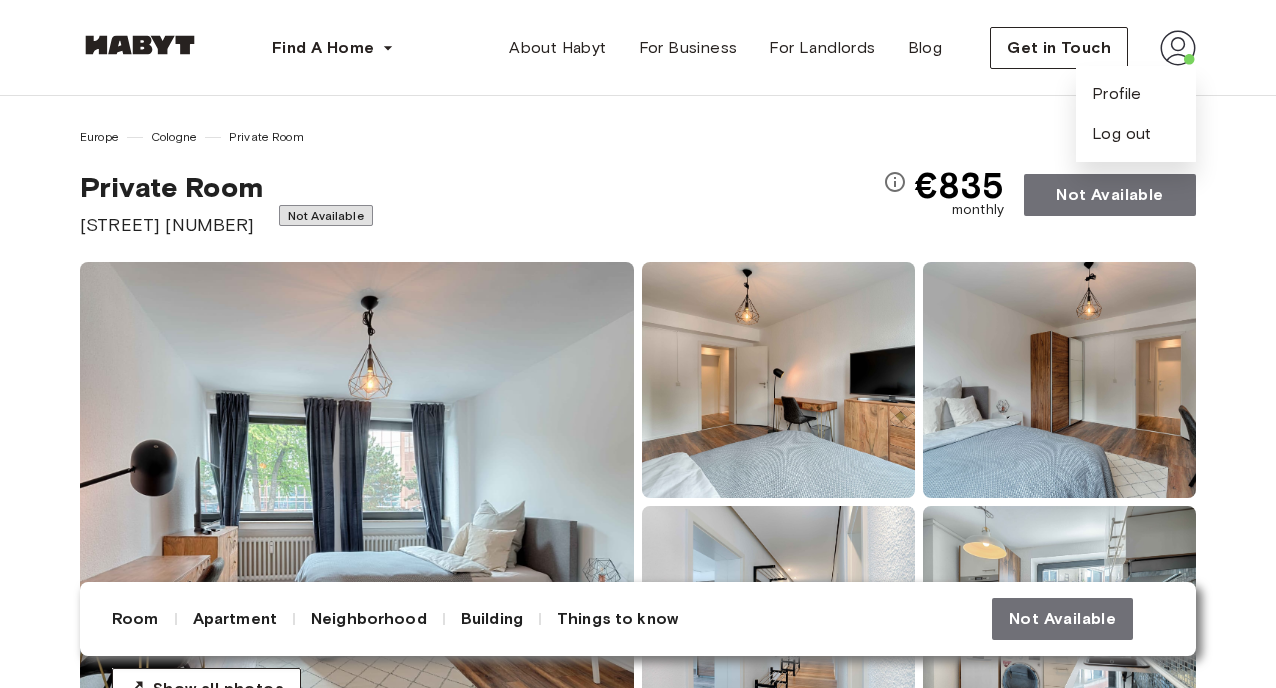 drag, startPoint x: 80, startPoint y: 223, endPoint x: 265, endPoint y: 244, distance: 186.18808 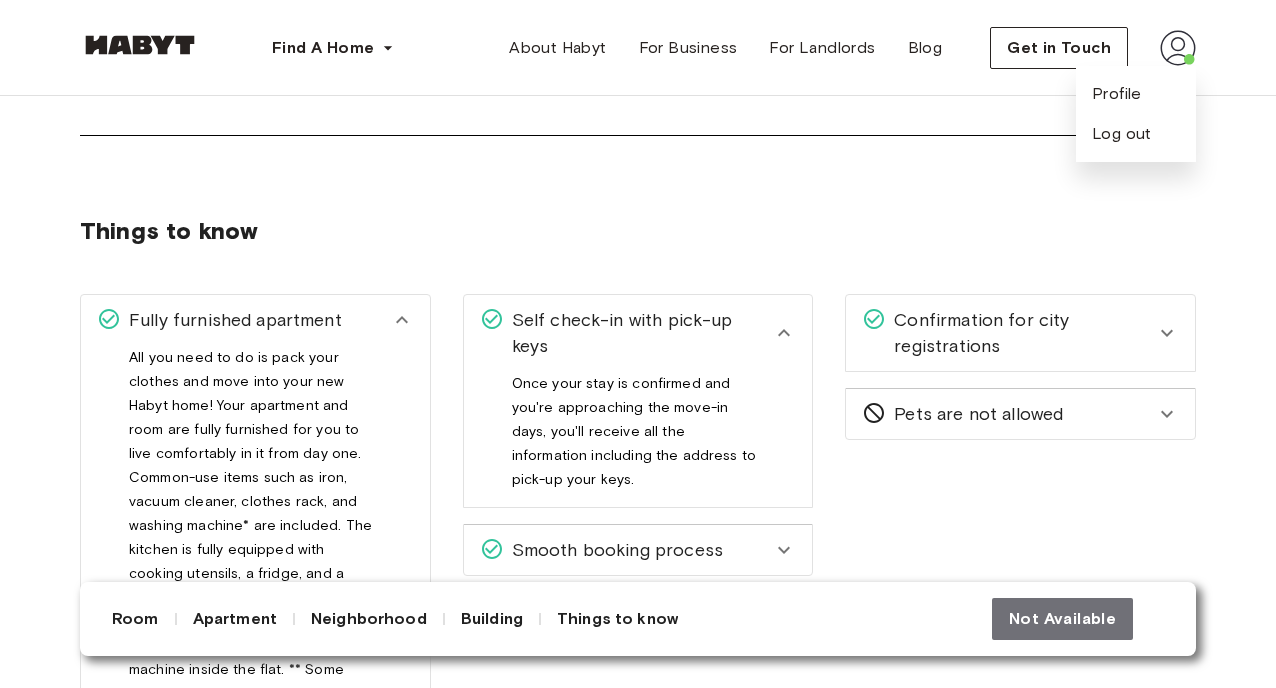 scroll, scrollTop: 2216, scrollLeft: 0, axis: vertical 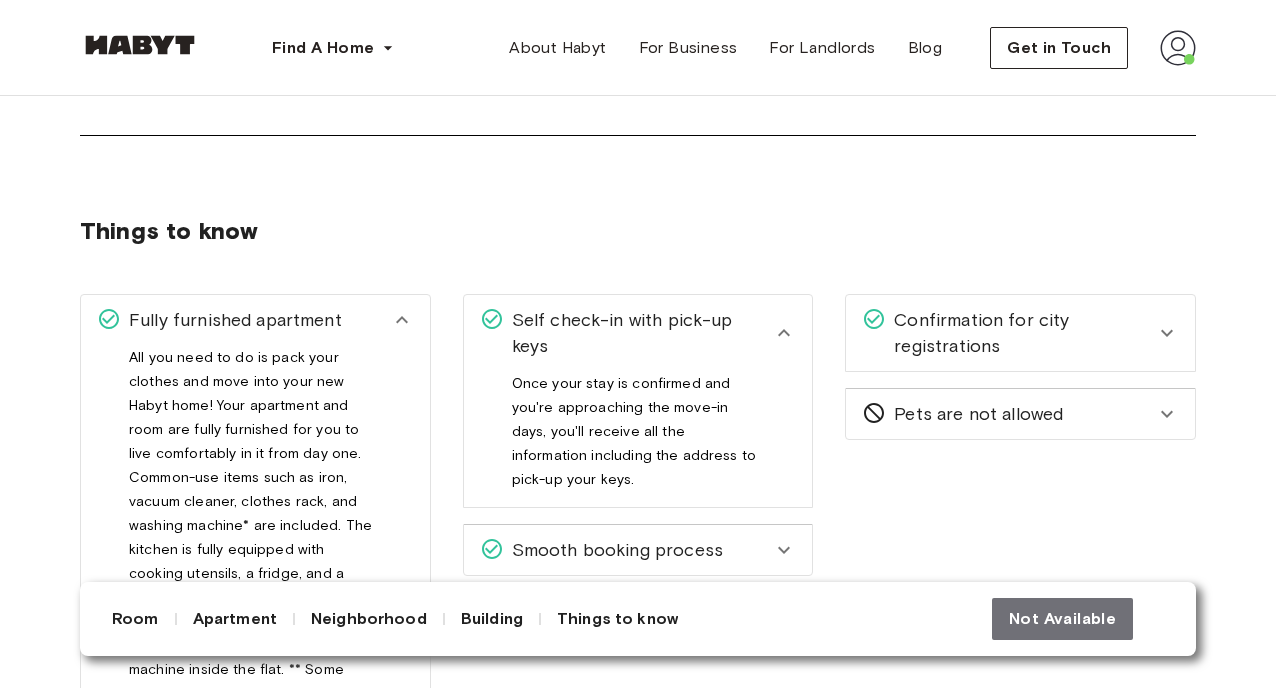 click at bounding box center [1178, 48] 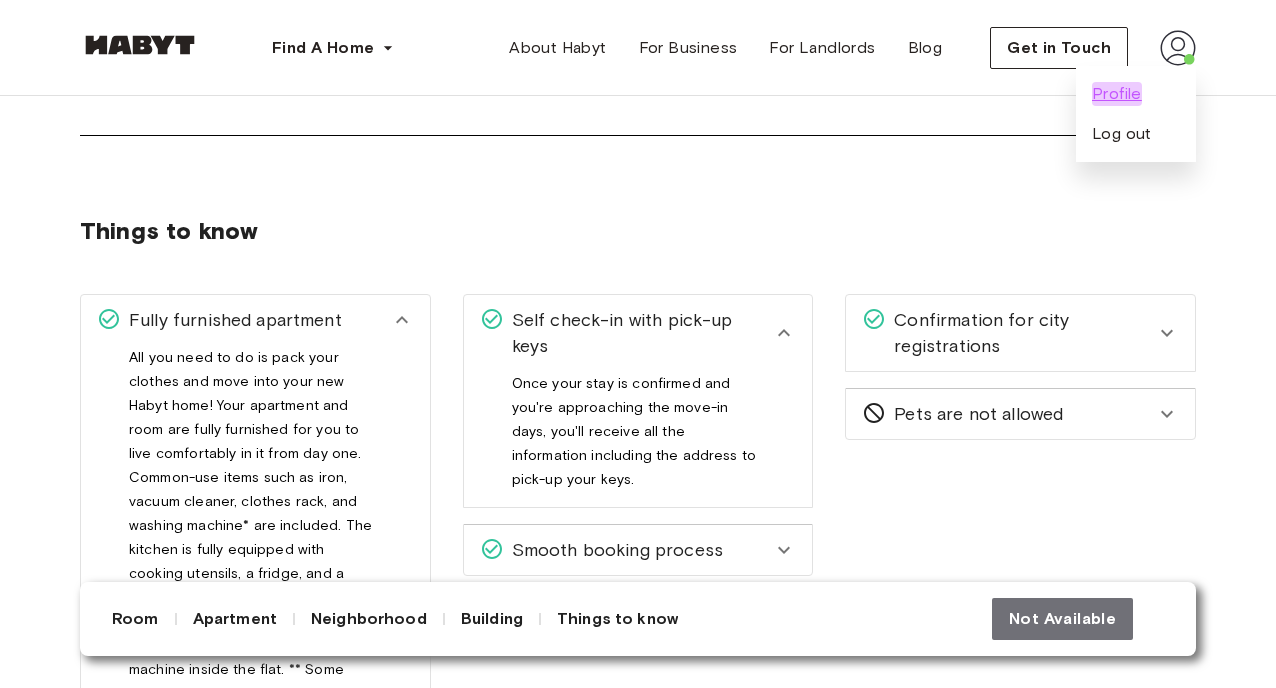 click on "Profile" at bounding box center (1117, 94) 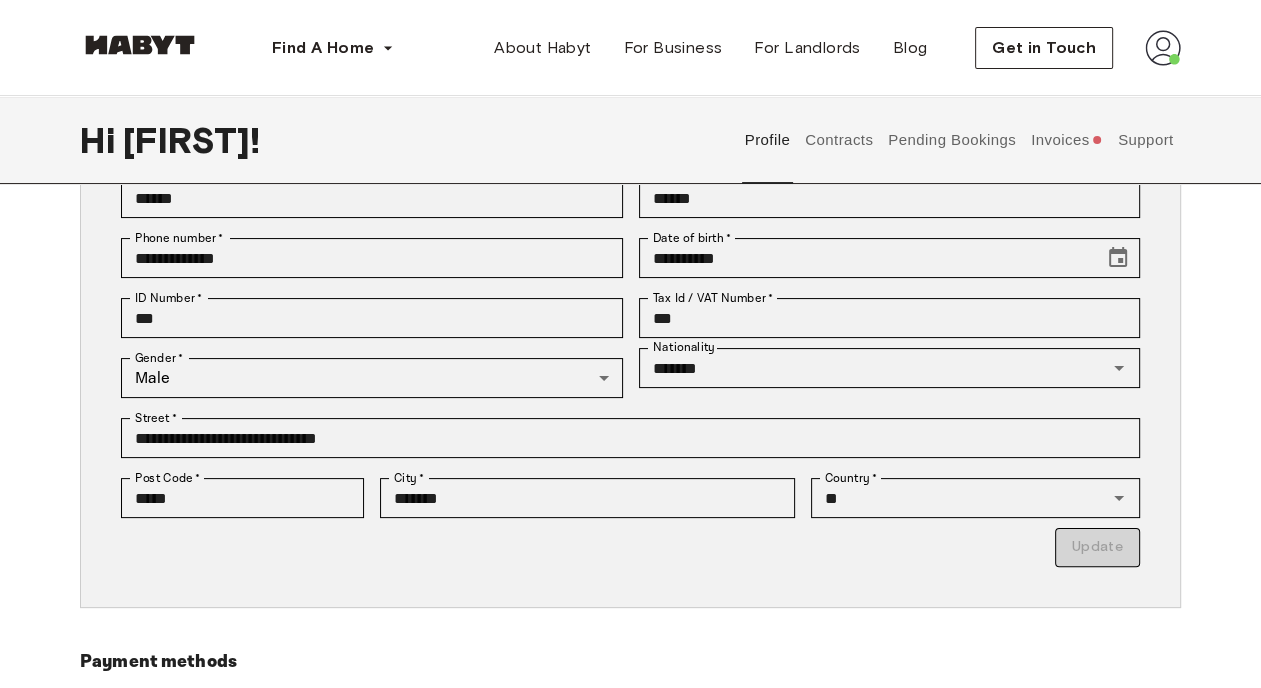 scroll, scrollTop: 0, scrollLeft: 0, axis: both 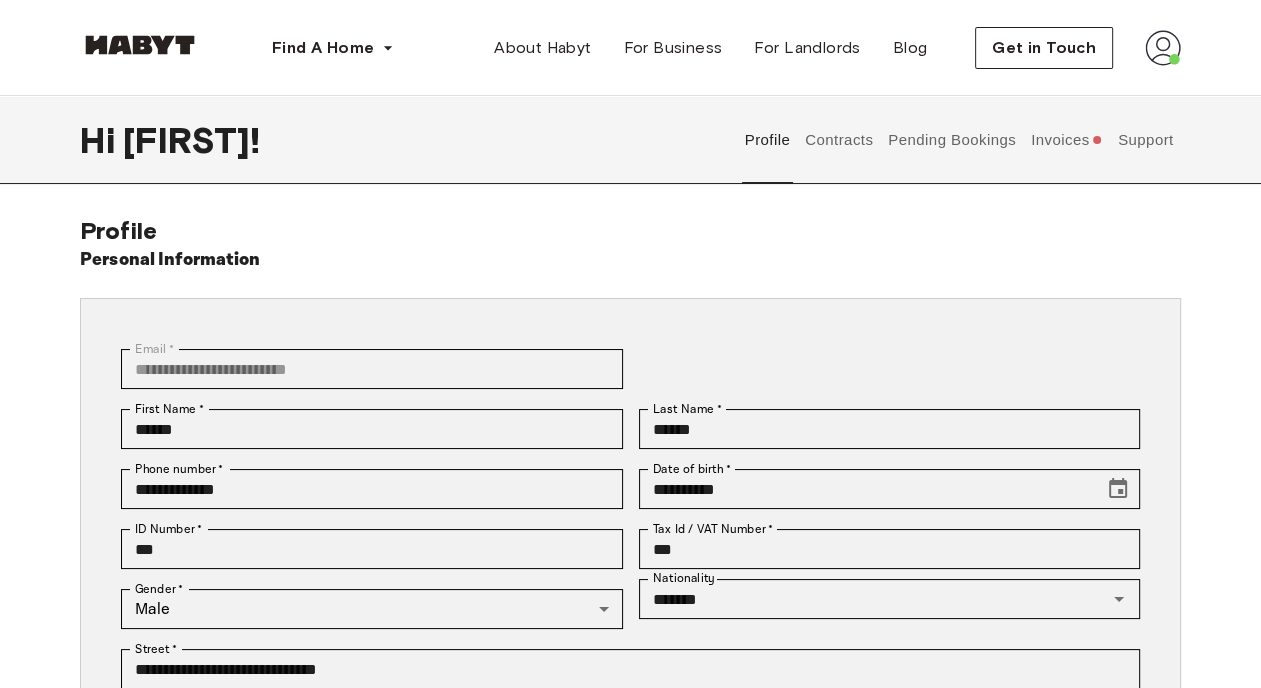 click on "Invoices" at bounding box center [1066, 140] 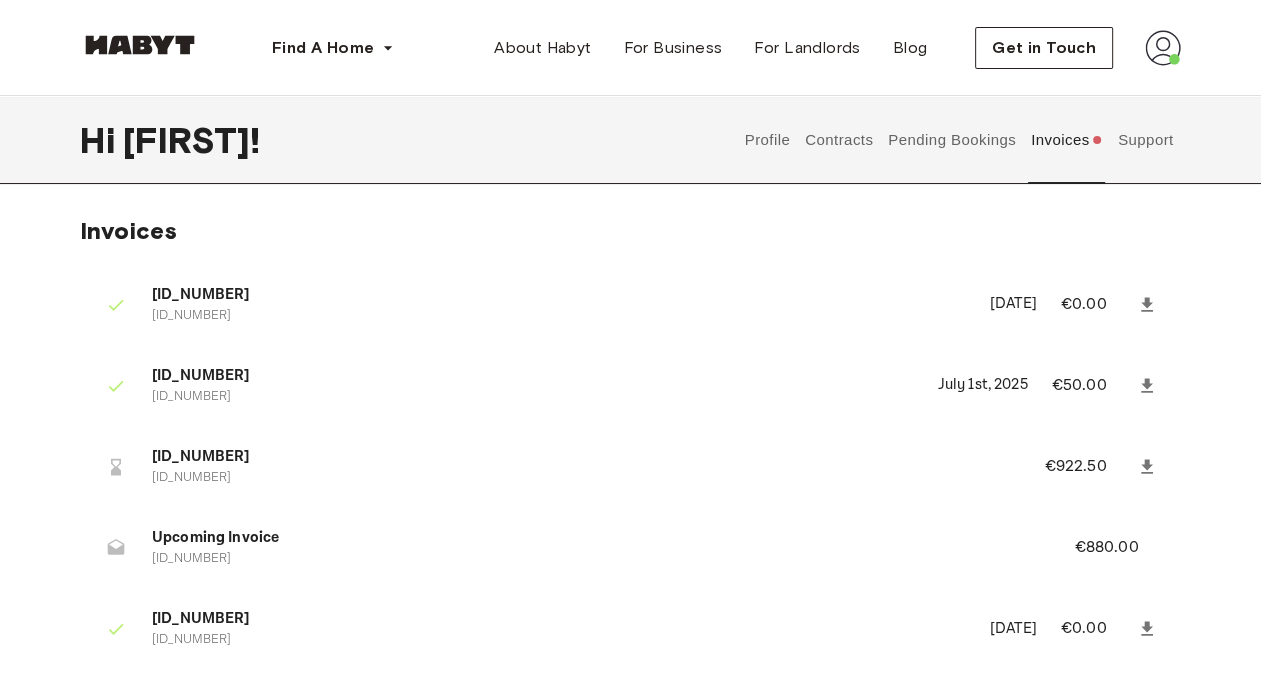 click on "Pending Bookings" at bounding box center (952, 140) 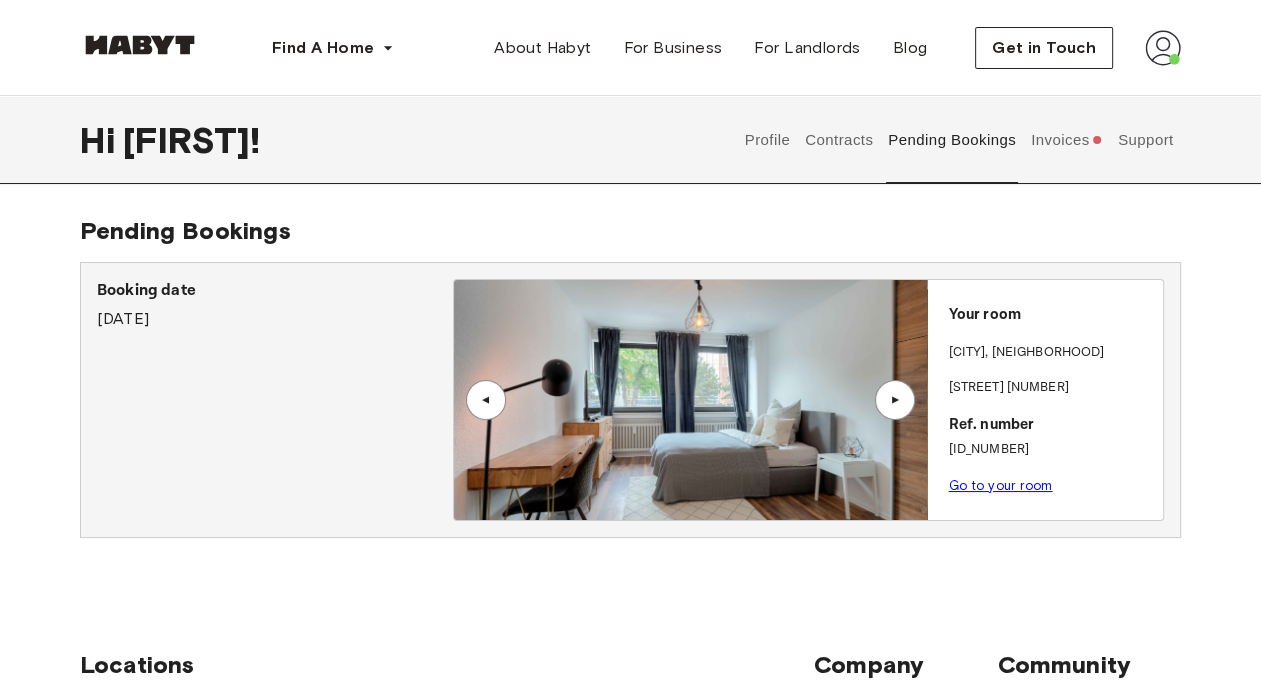 drag, startPoint x: 949, startPoint y: 344, endPoint x: 1133, endPoint y: 349, distance: 184.06792 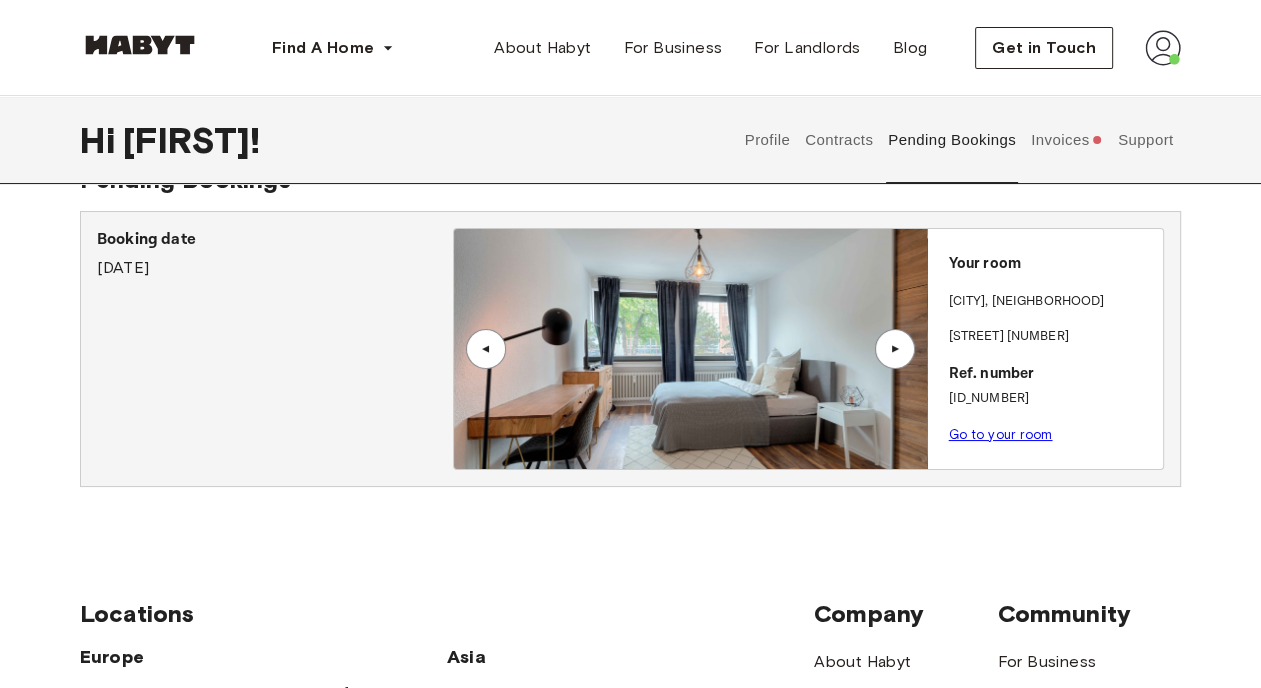 scroll, scrollTop: 48, scrollLeft: 0, axis: vertical 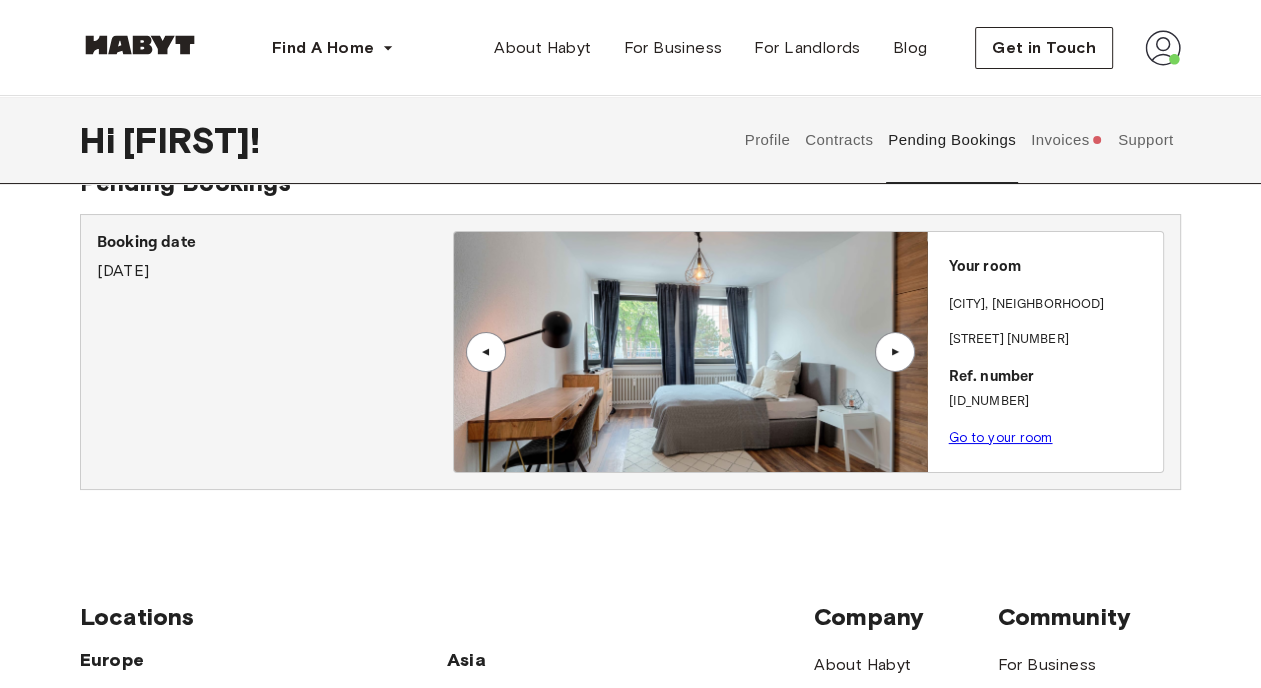 click on "Booking date June 18th, 2025" at bounding box center (275, 352) 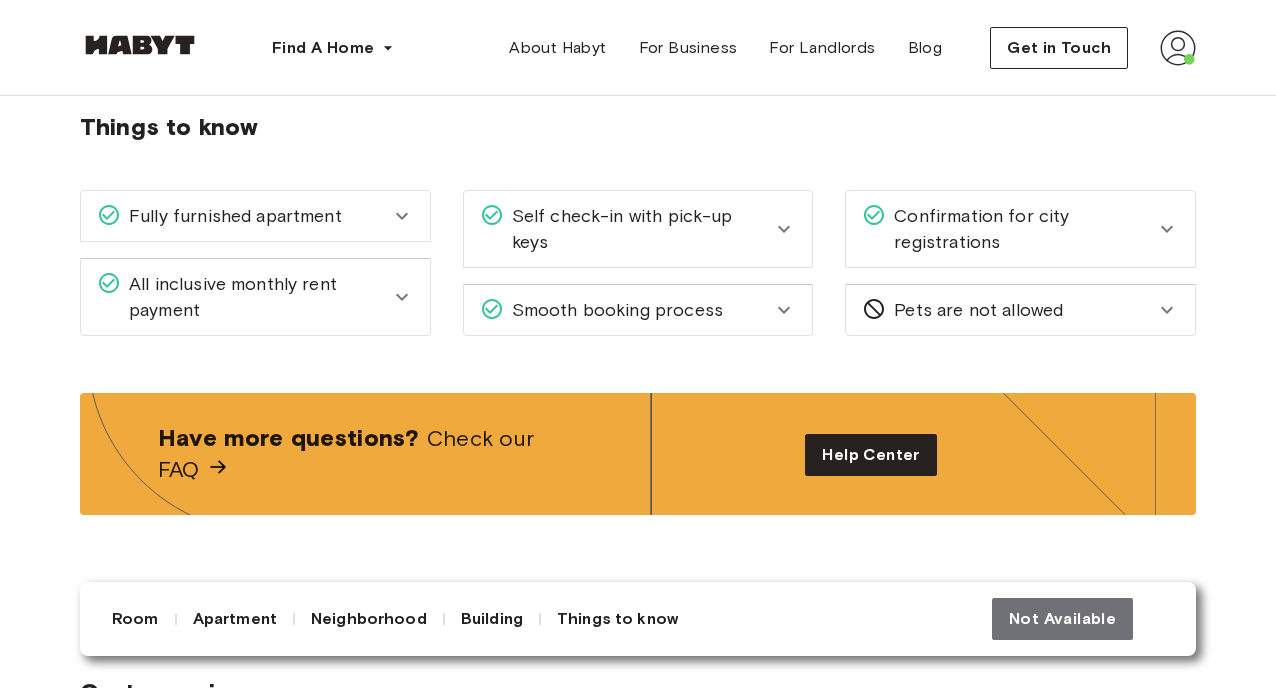 scroll, scrollTop: 2319, scrollLeft: 0, axis: vertical 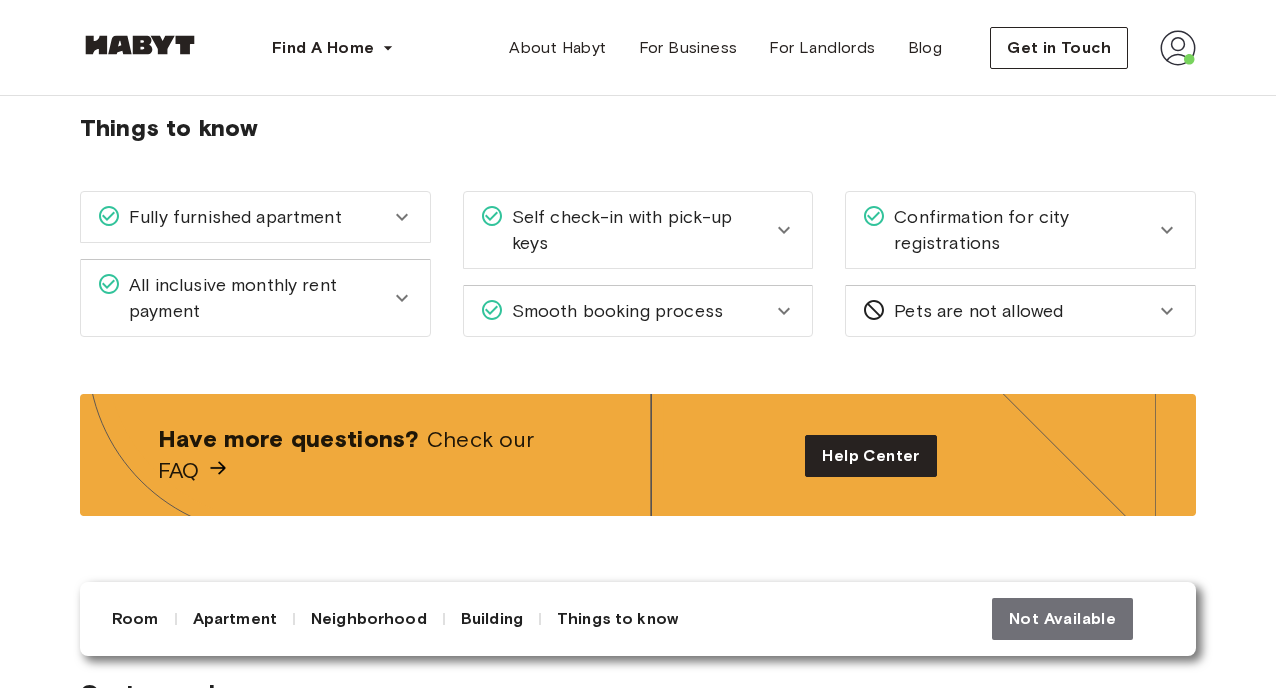 click 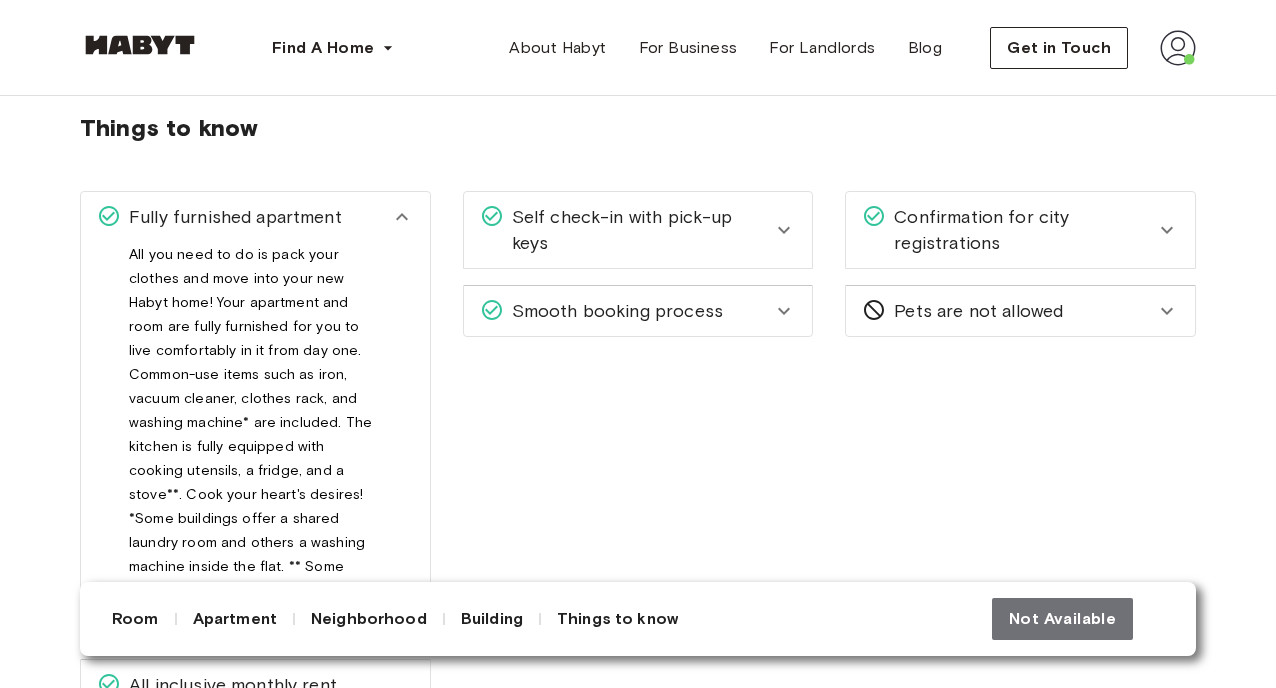 click on "Self check-in with pick-up keys" at bounding box center [638, 230] 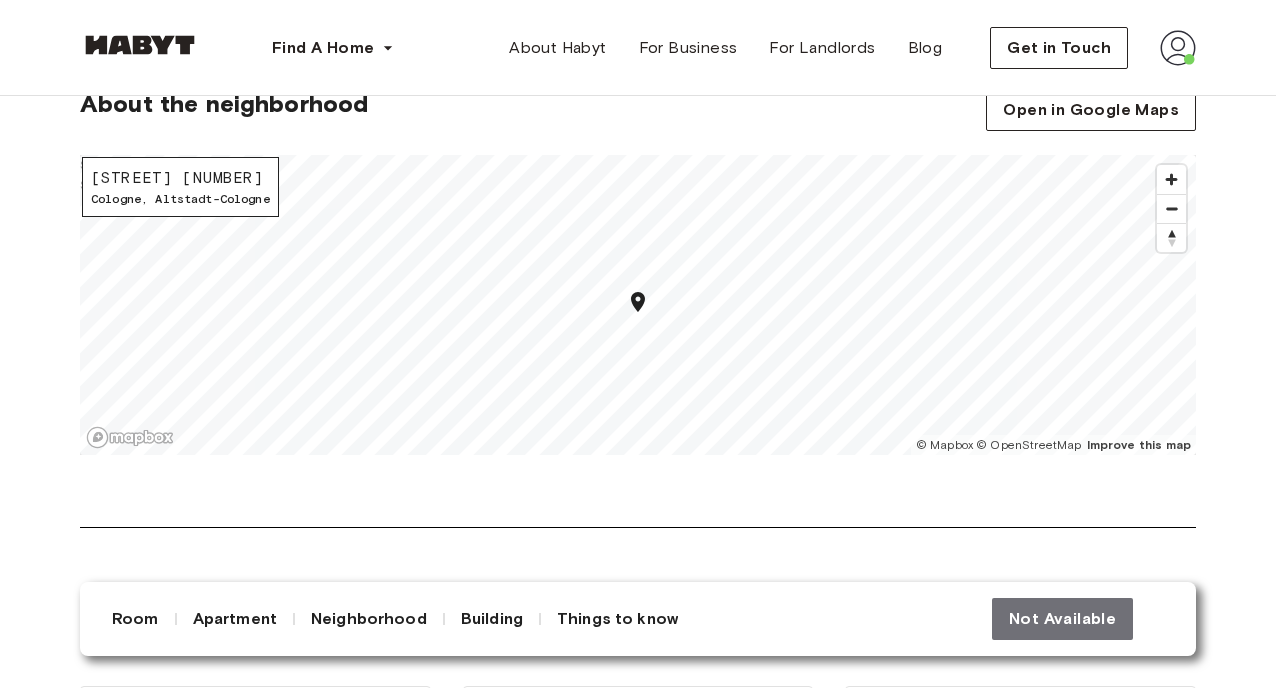 scroll, scrollTop: 1827, scrollLeft: 0, axis: vertical 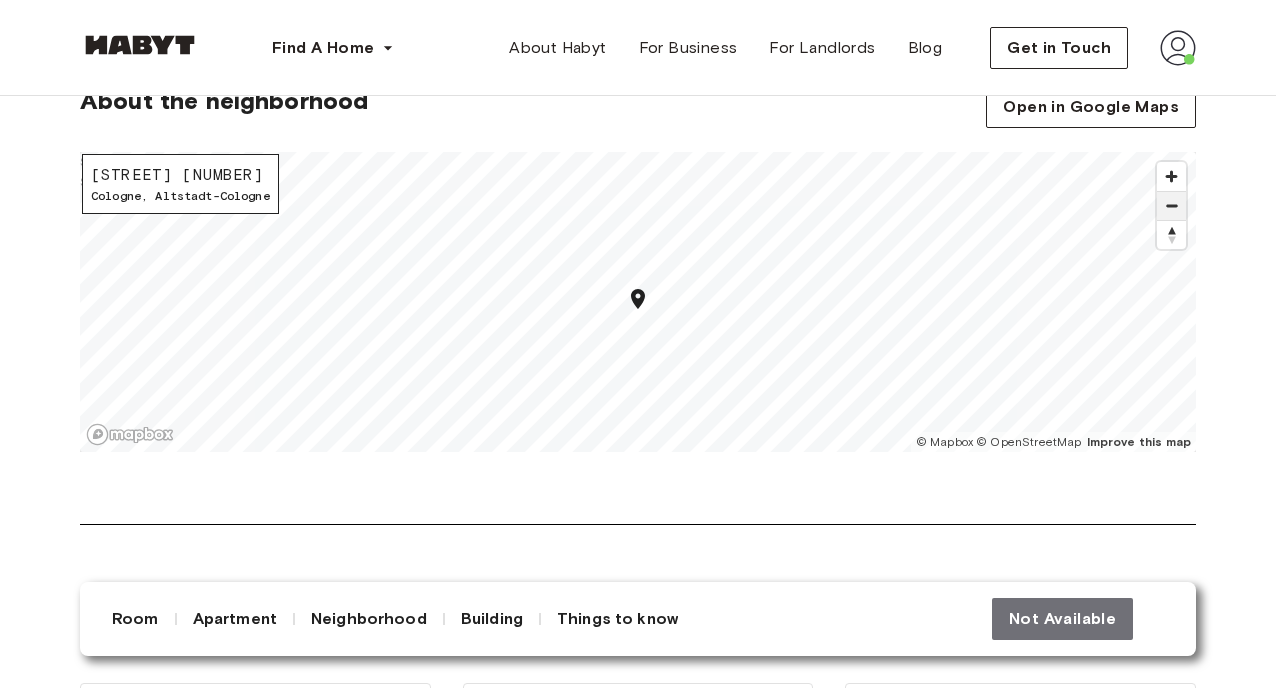 click at bounding box center (1171, 206) 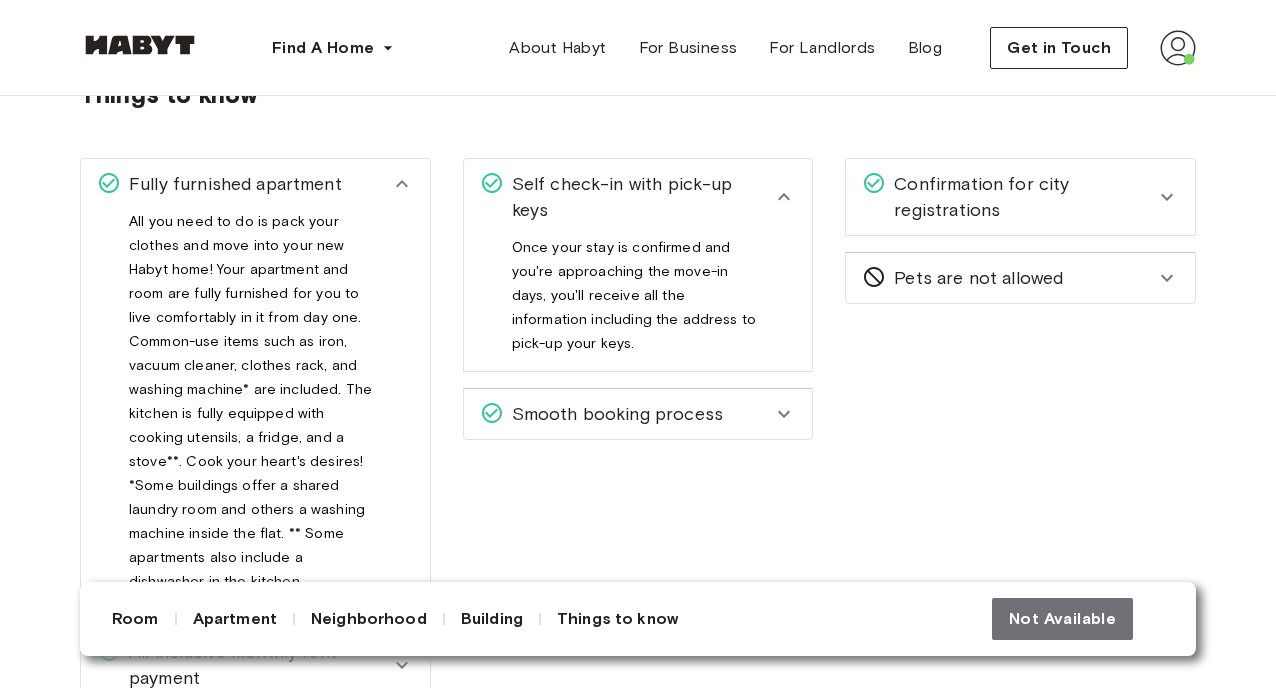 scroll, scrollTop: 2352, scrollLeft: 0, axis: vertical 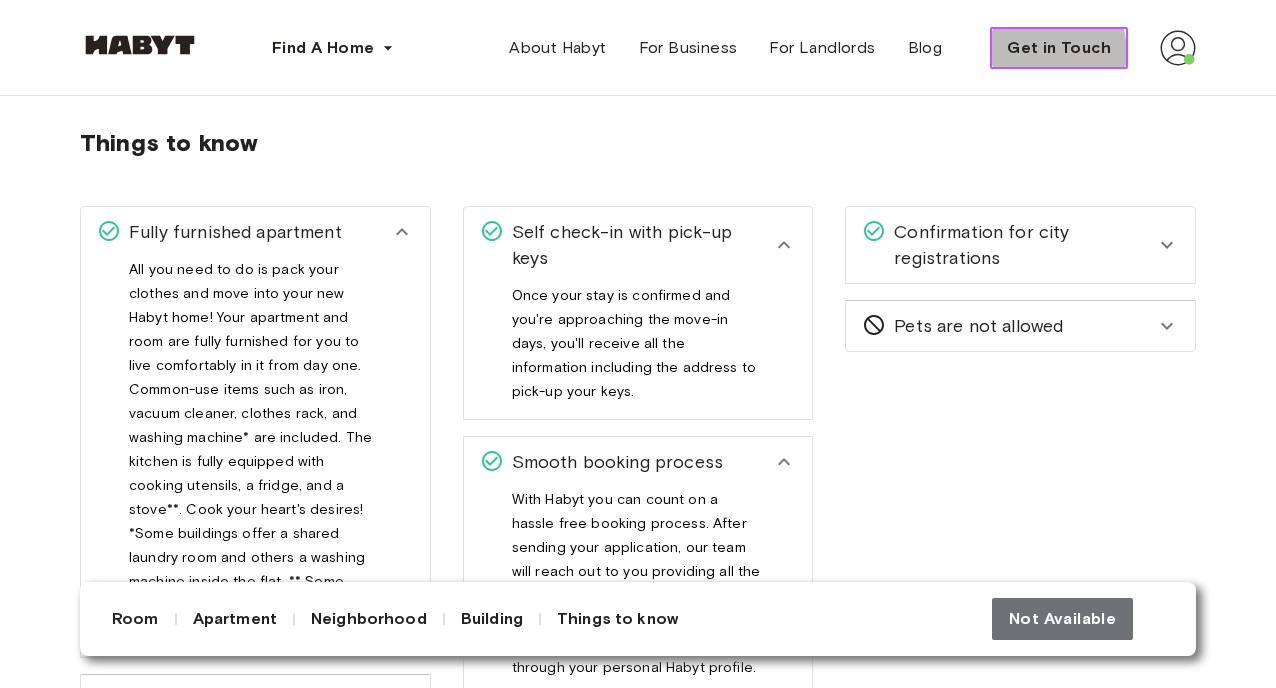 drag, startPoint x: 1043, startPoint y: 45, endPoint x: 1021, endPoint y: 58, distance: 25.553865 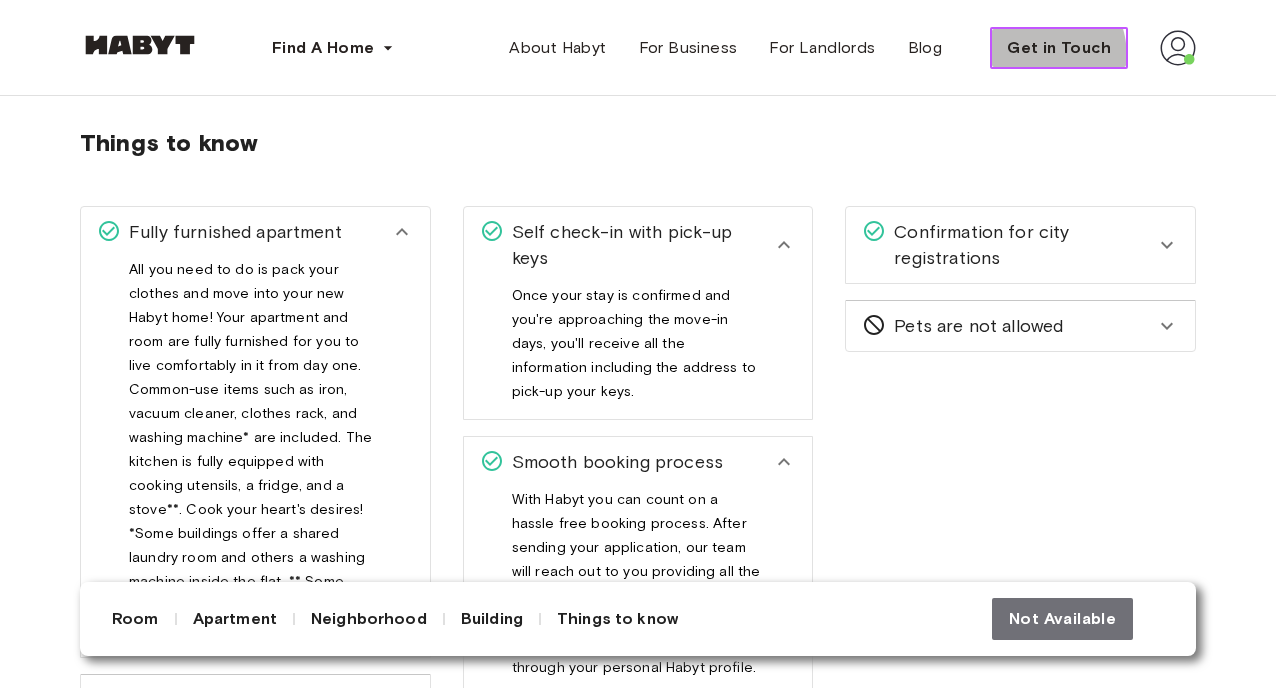 click on "Get in Touch" at bounding box center [1059, 48] 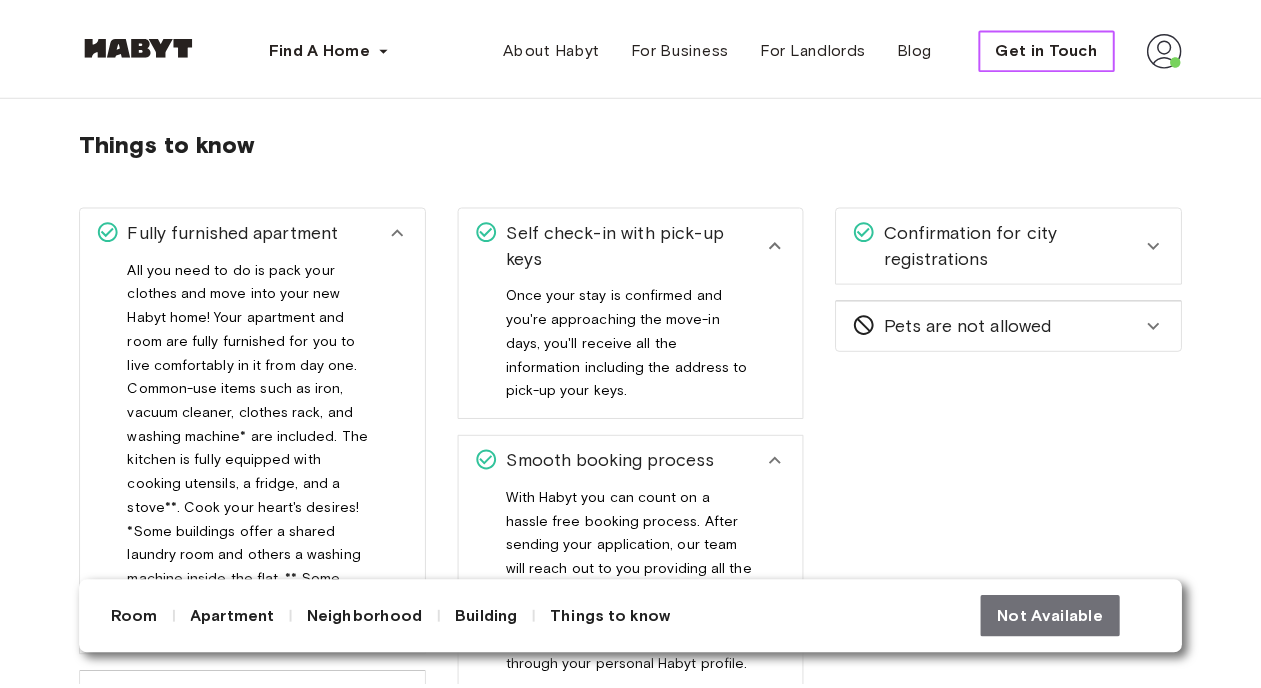 scroll, scrollTop: 0, scrollLeft: 0, axis: both 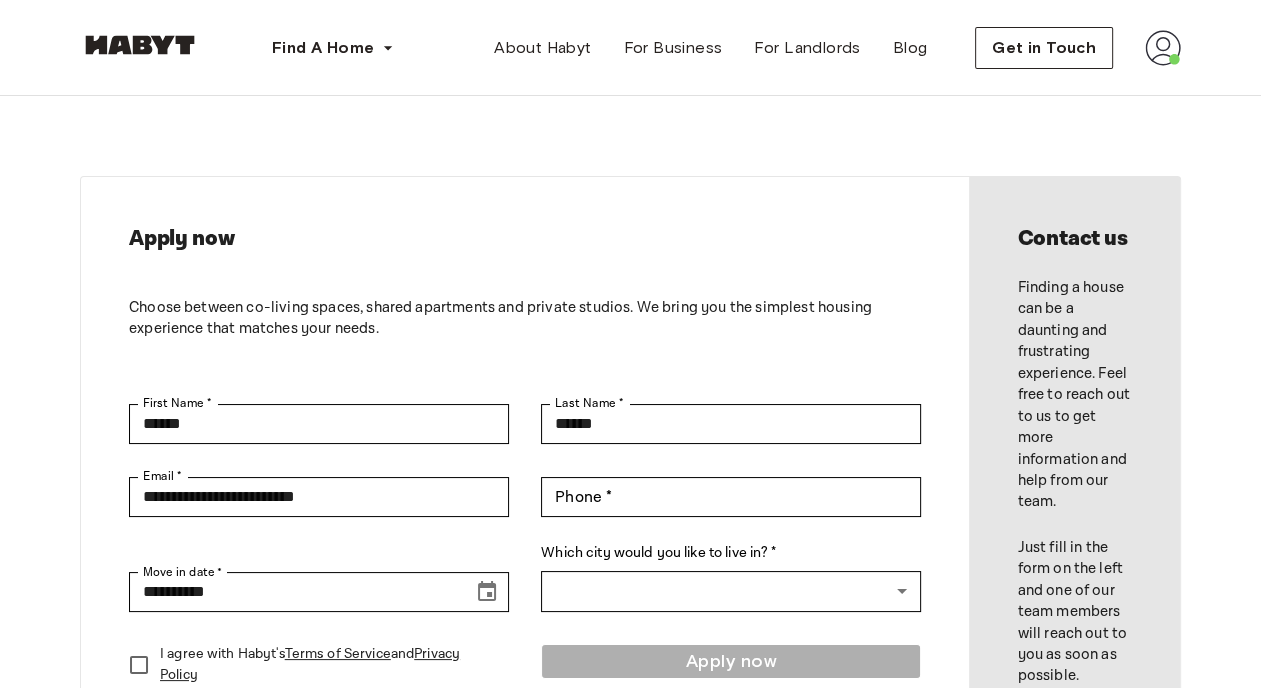 click on "Get in Touch" at bounding box center [1078, 48] 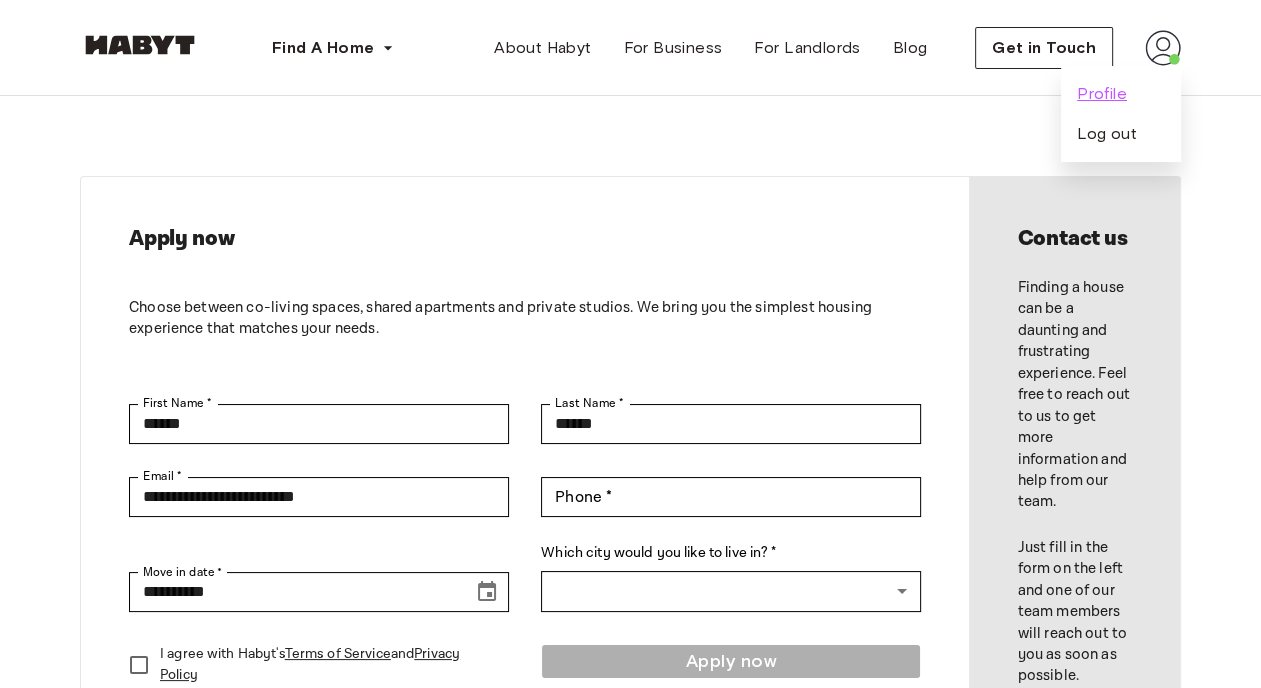 click on "Profile" at bounding box center [1102, 94] 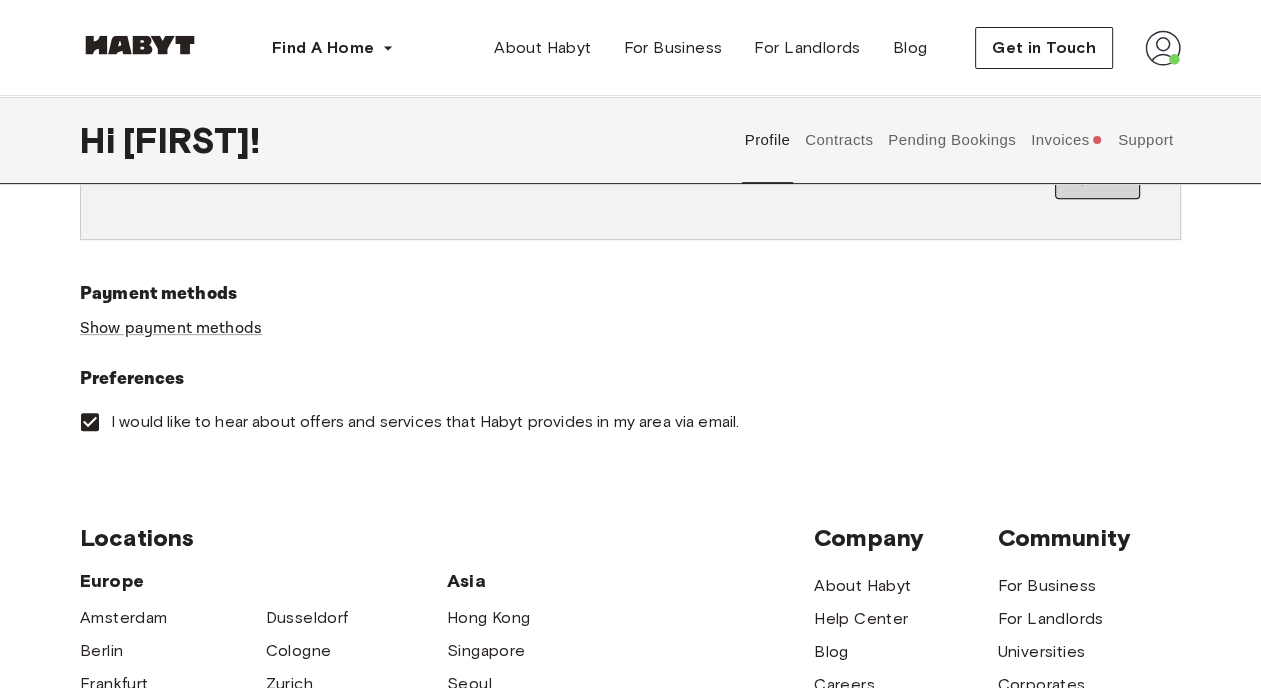 scroll, scrollTop: 729, scrollLeft: 0, axis: vertical 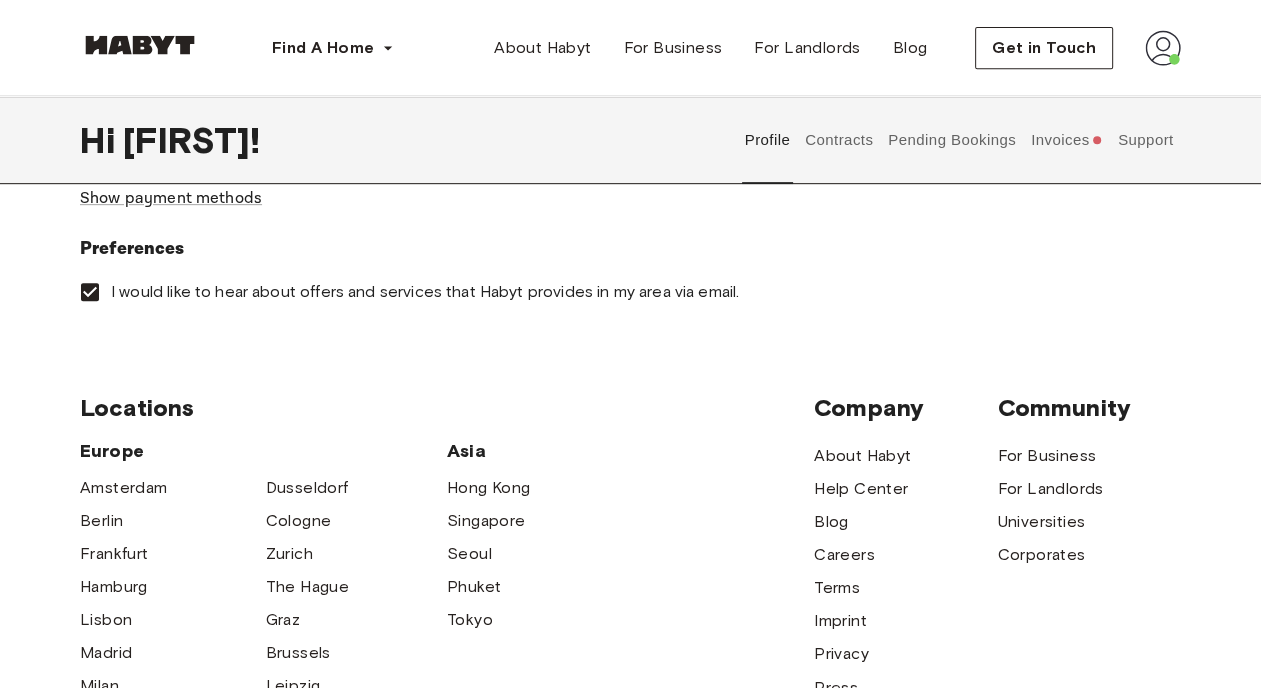 click on "Pending Bookings" at bounding box center (952, 140) 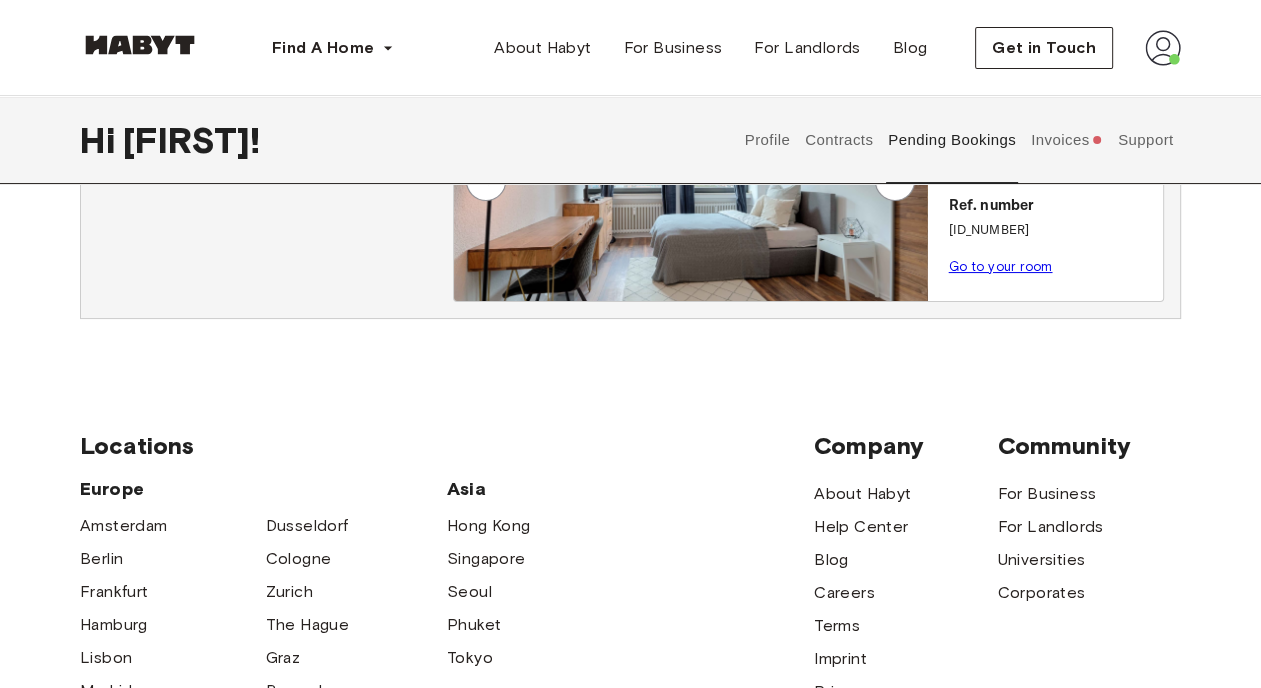 scroll, scrollTop: 0, scrollLeft: 0, axis: both 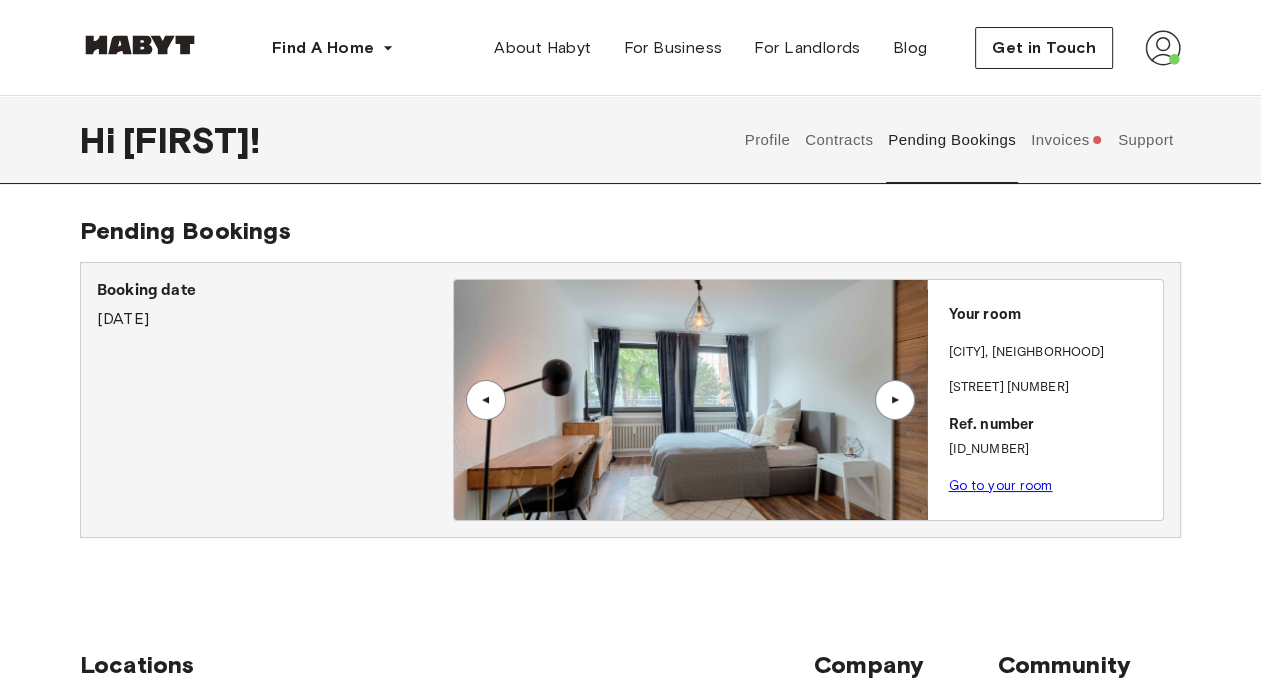 click on "Contracts" at bounding box center [839, 140] 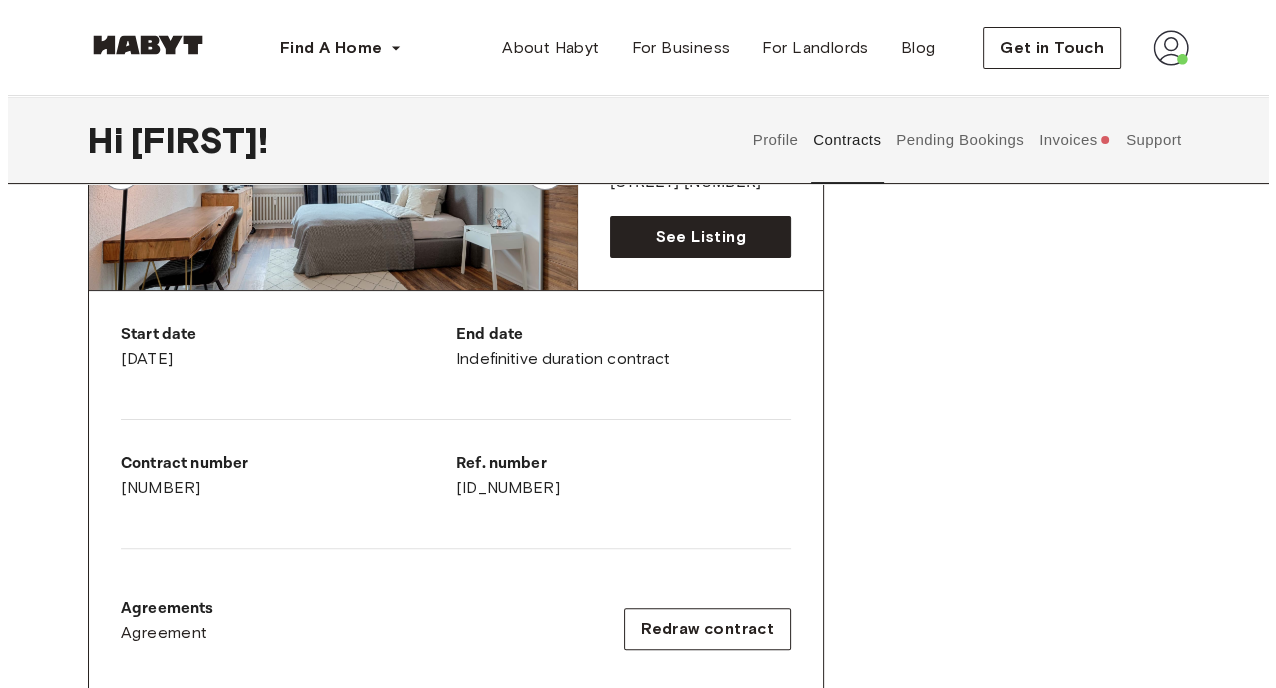 scroll, scrollTop: 0, scrollLeft: 0, axis: both 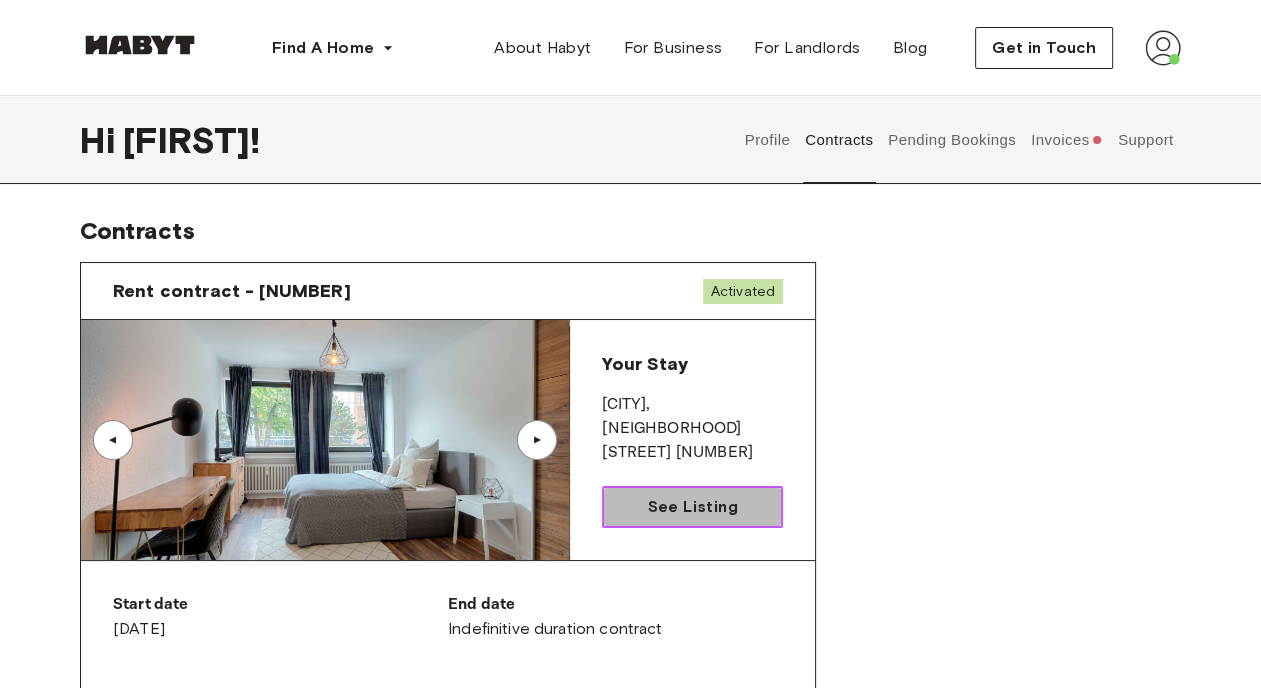 click on "See Listing" at bounding box center [692, 507] 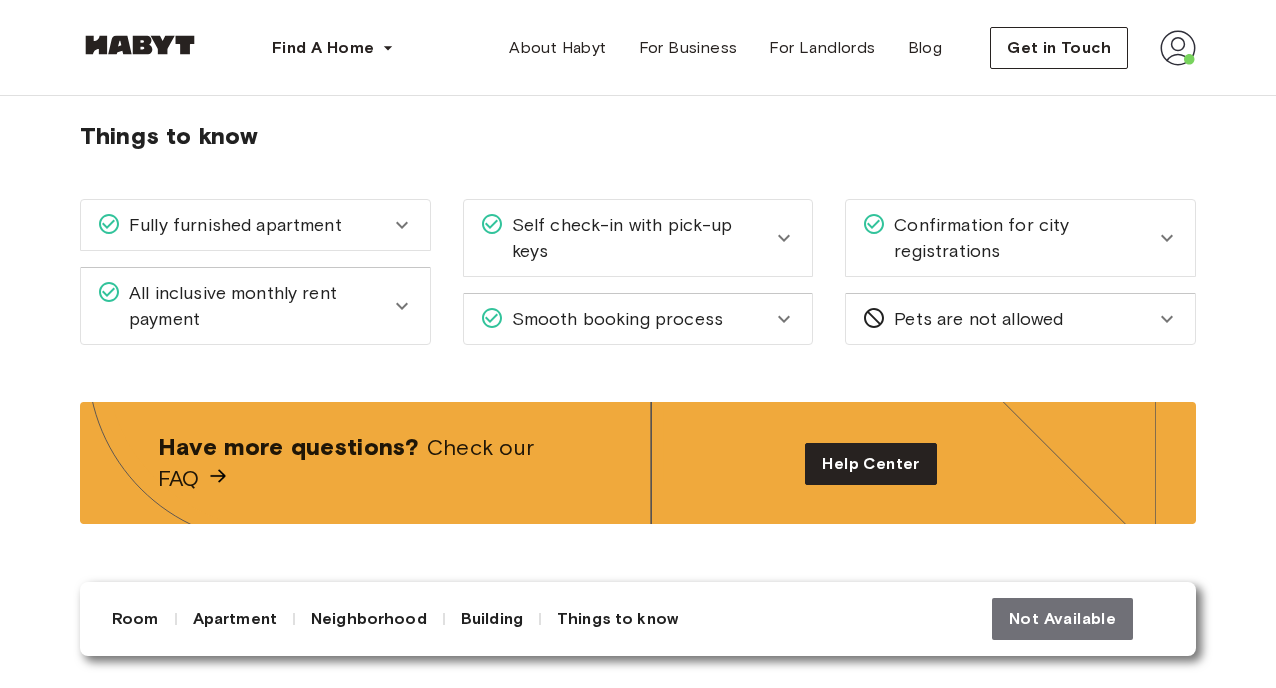 scroll, scrollTop: 2318, scrollLeft: 0, axis: vertical 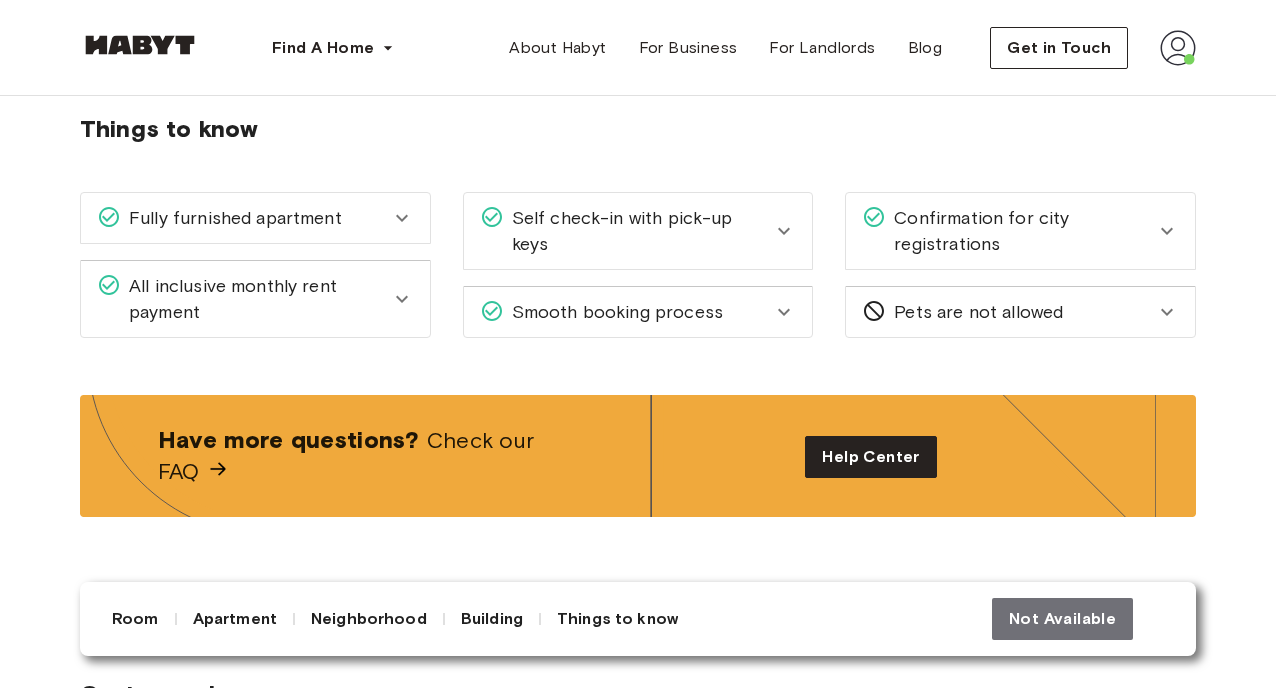 click on "Self check-in with pick-up keys" at bounding box center (638, 231) 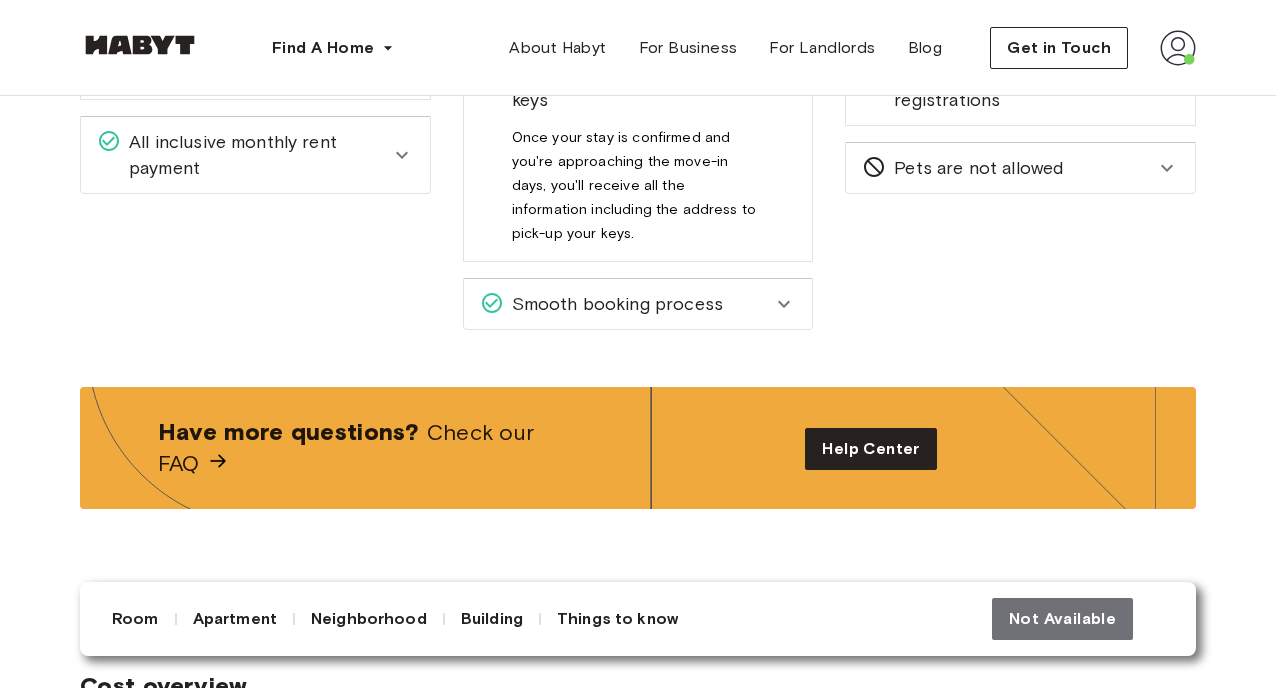 scroll, scrollTop: 2262, scrollLeft: 0, axis: vertical 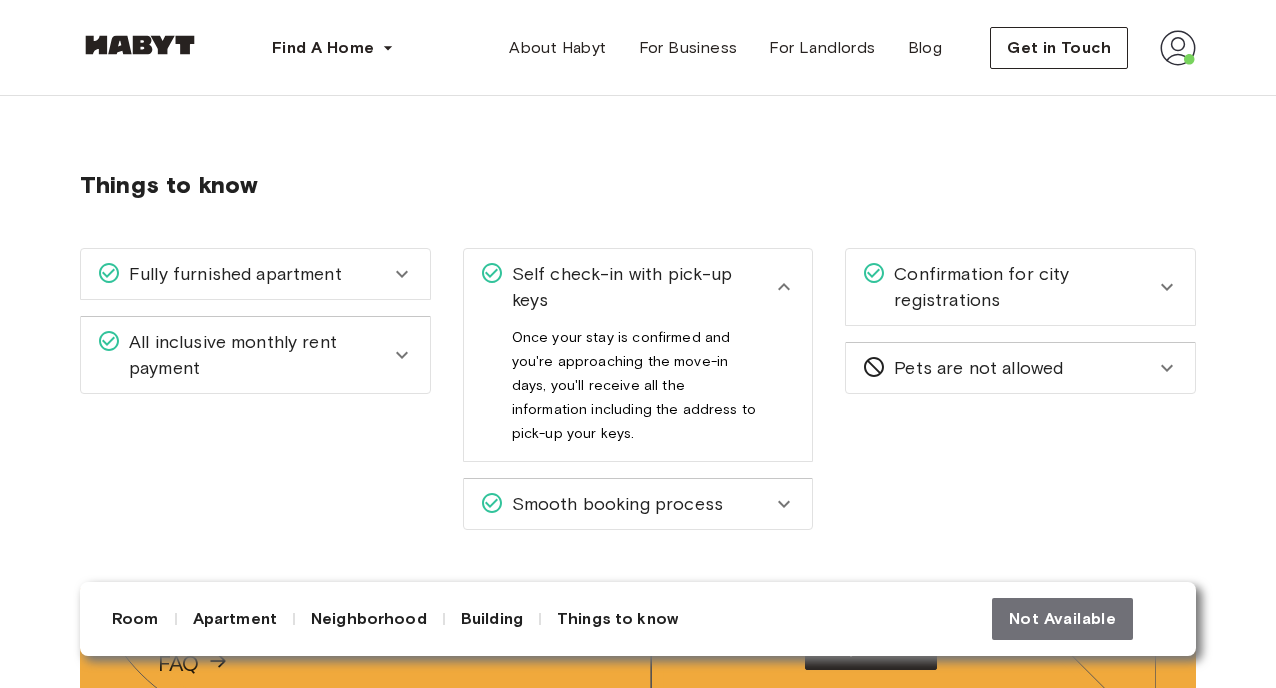 click on "Confirmation for city registrations" at bounding box center [1020, 287] 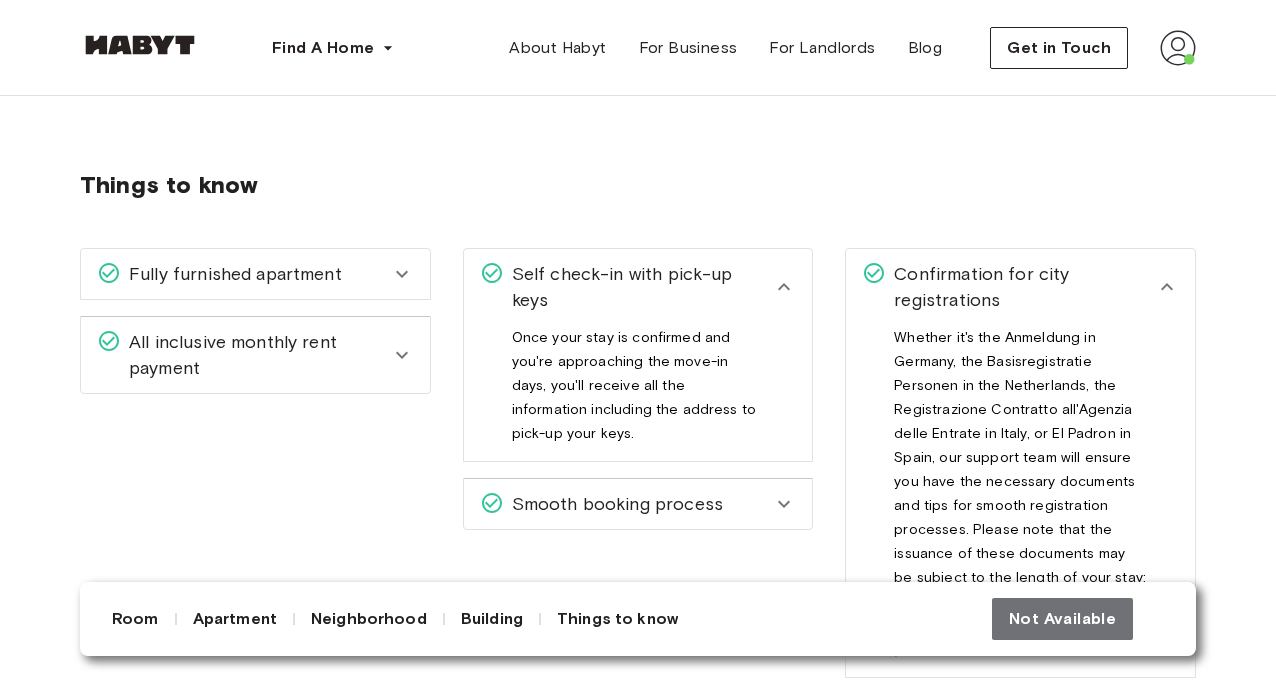 click 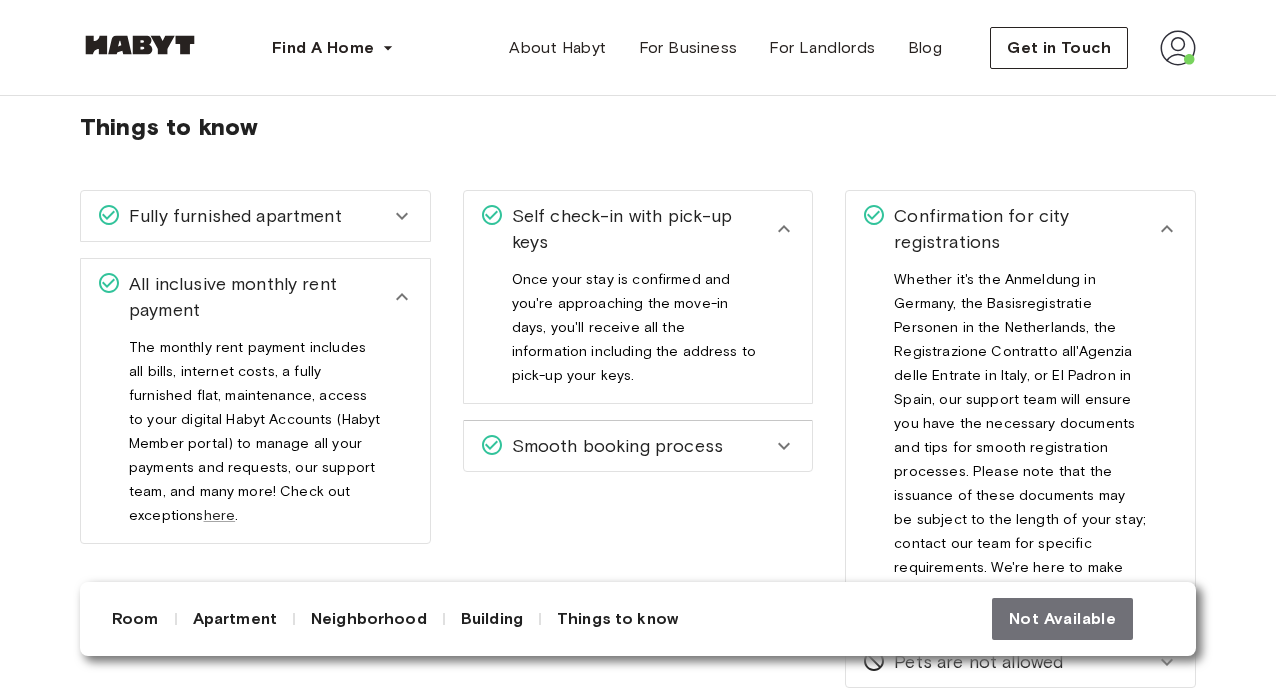 scroll, scrollTop: 2322, scrollLeft: 0, axis: vertical 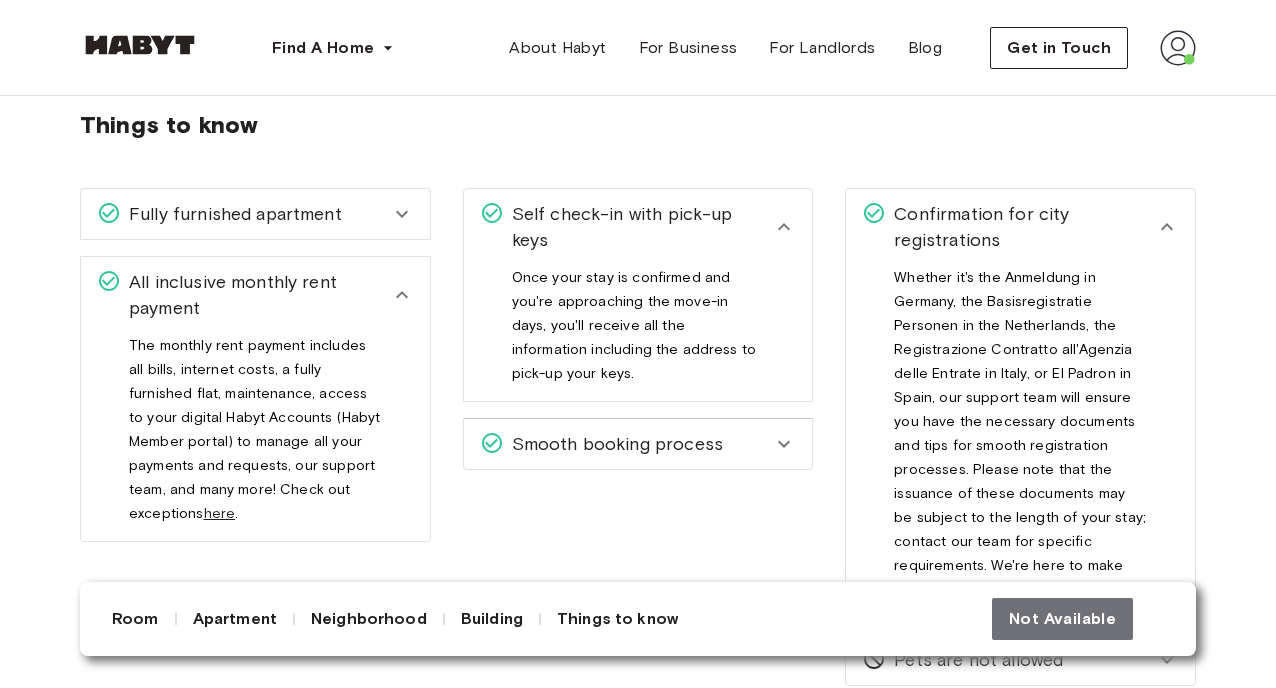 click on "here" at bounding box center [220, 513] 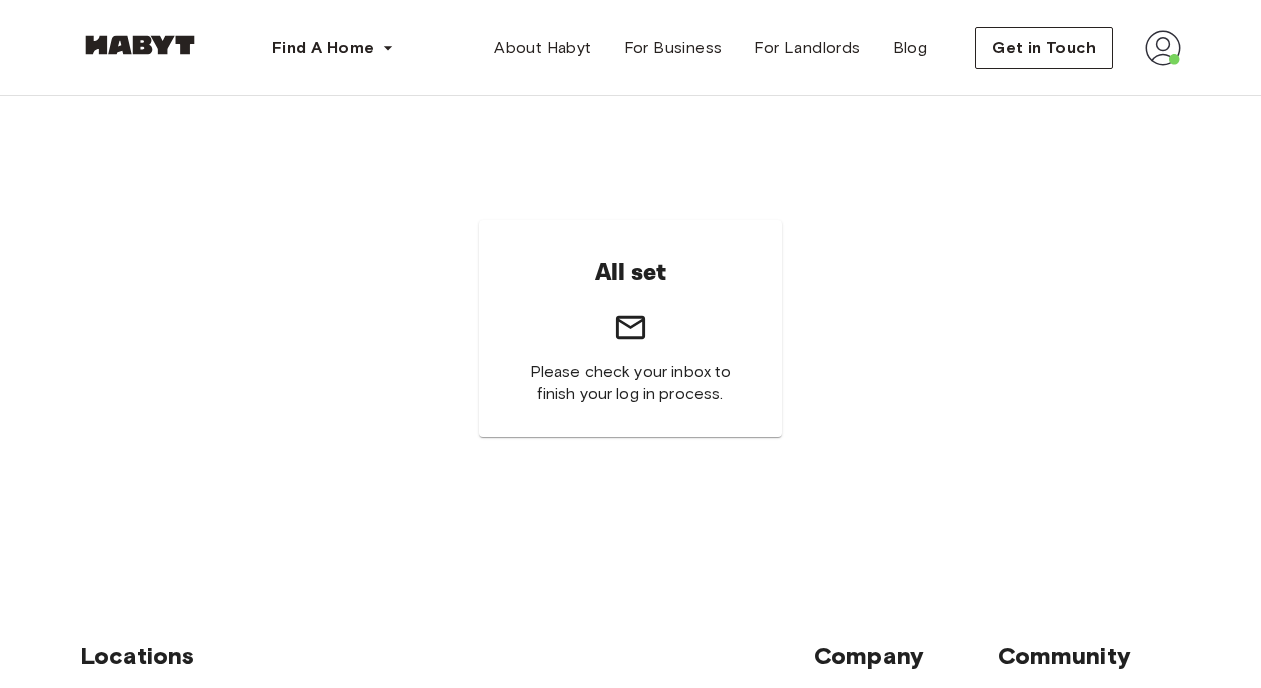 scroll, scrollTop: 0, scrollLeft: 0, axis: both 